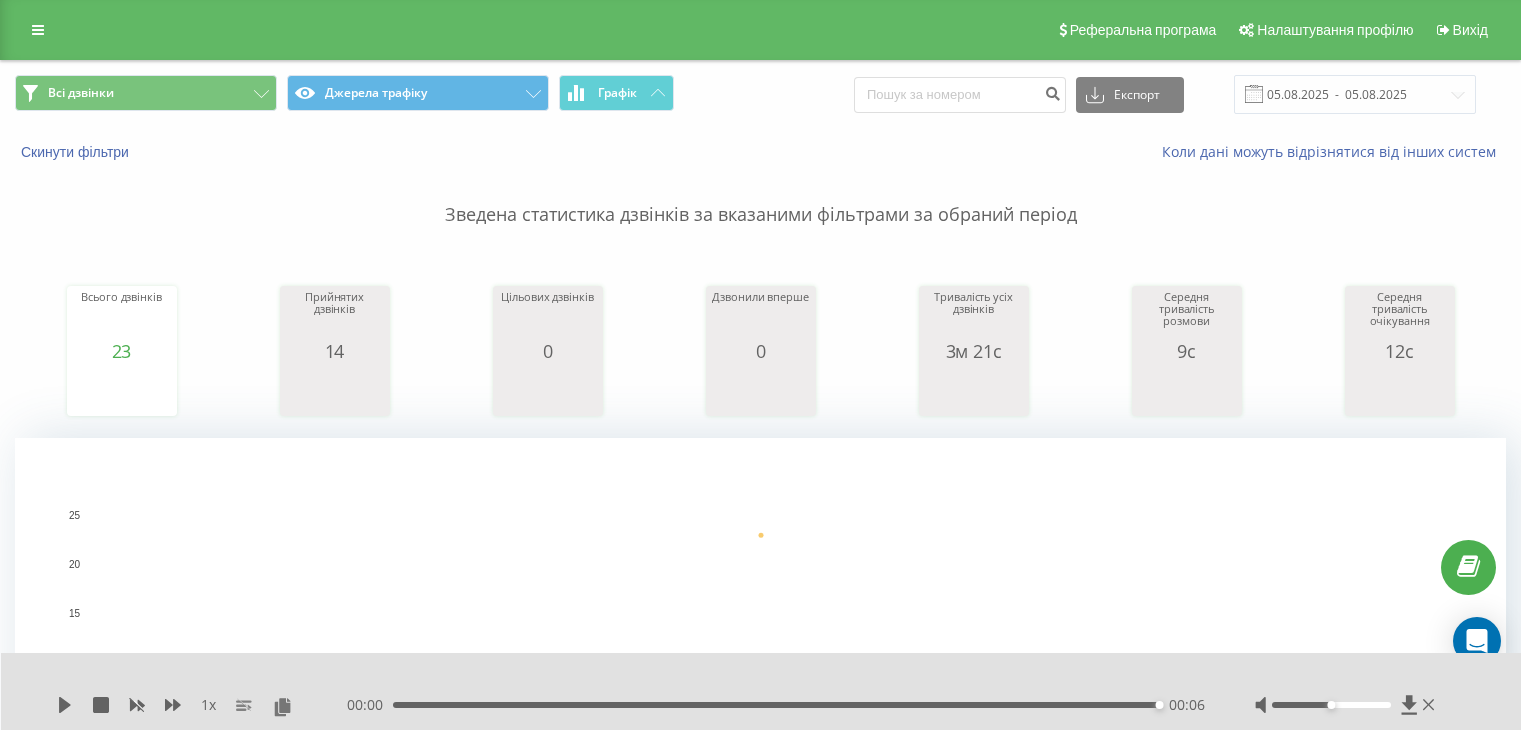 scroll, scrollTop: 700, scrollLeft: 0, axis: vertical 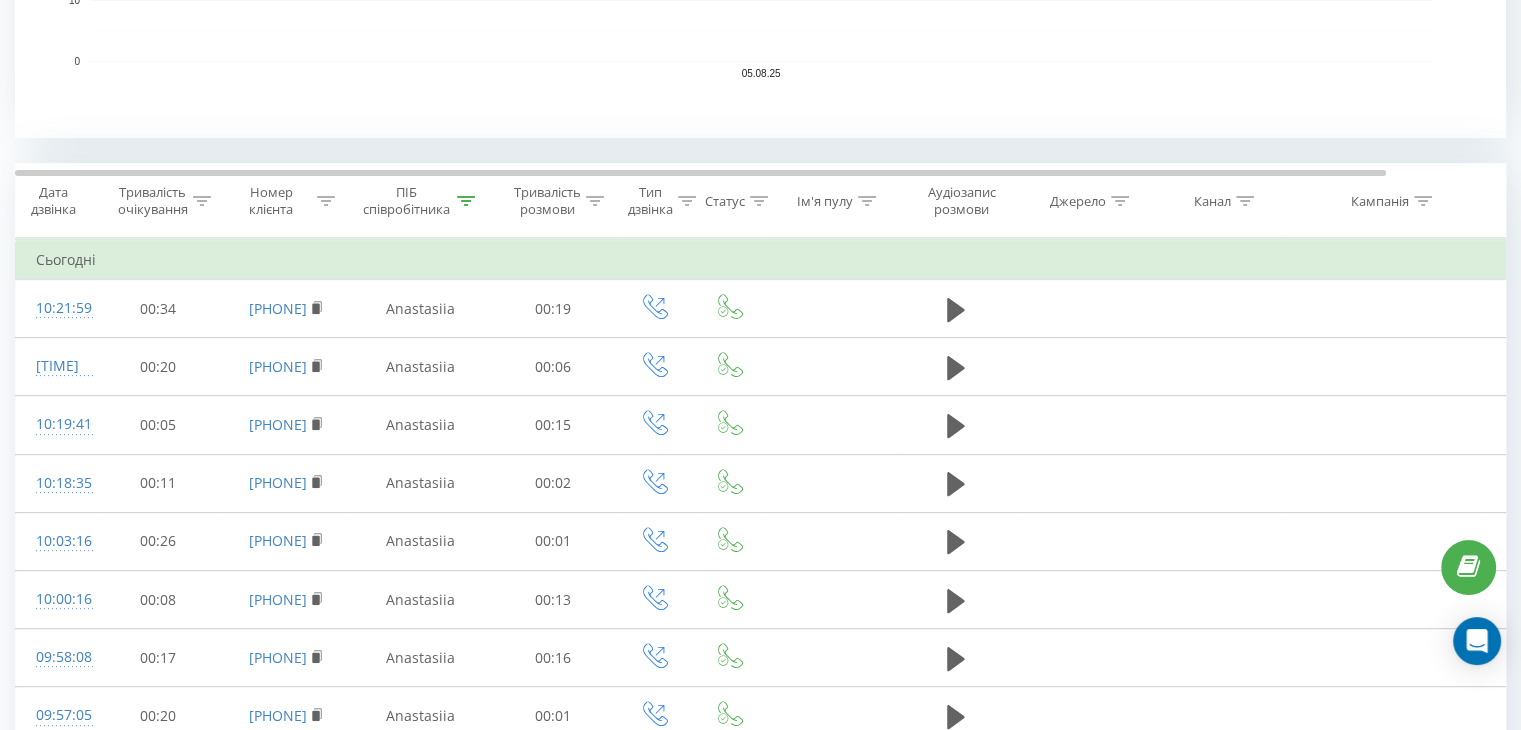 click 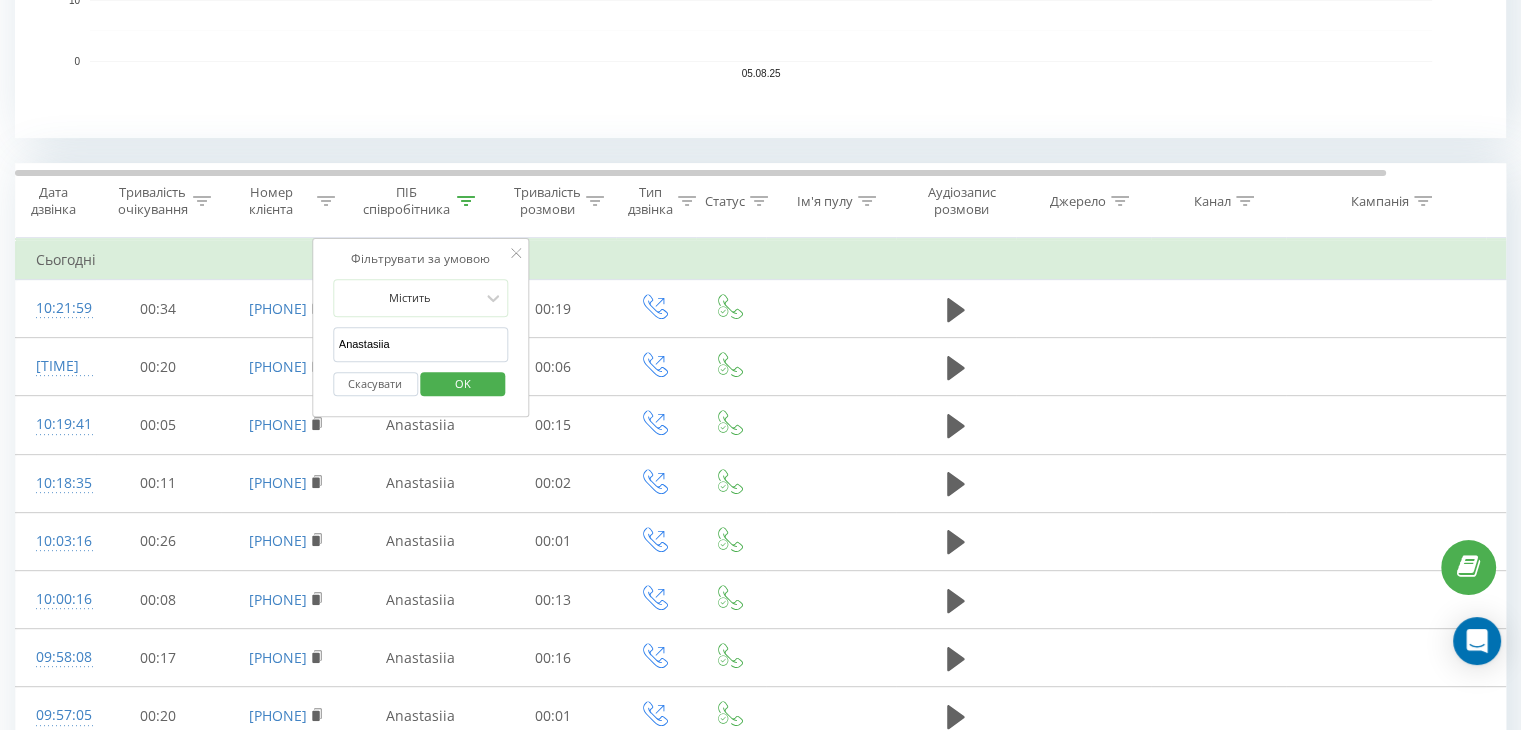 click on "Anastasiia" at bounding box center [421, 344] 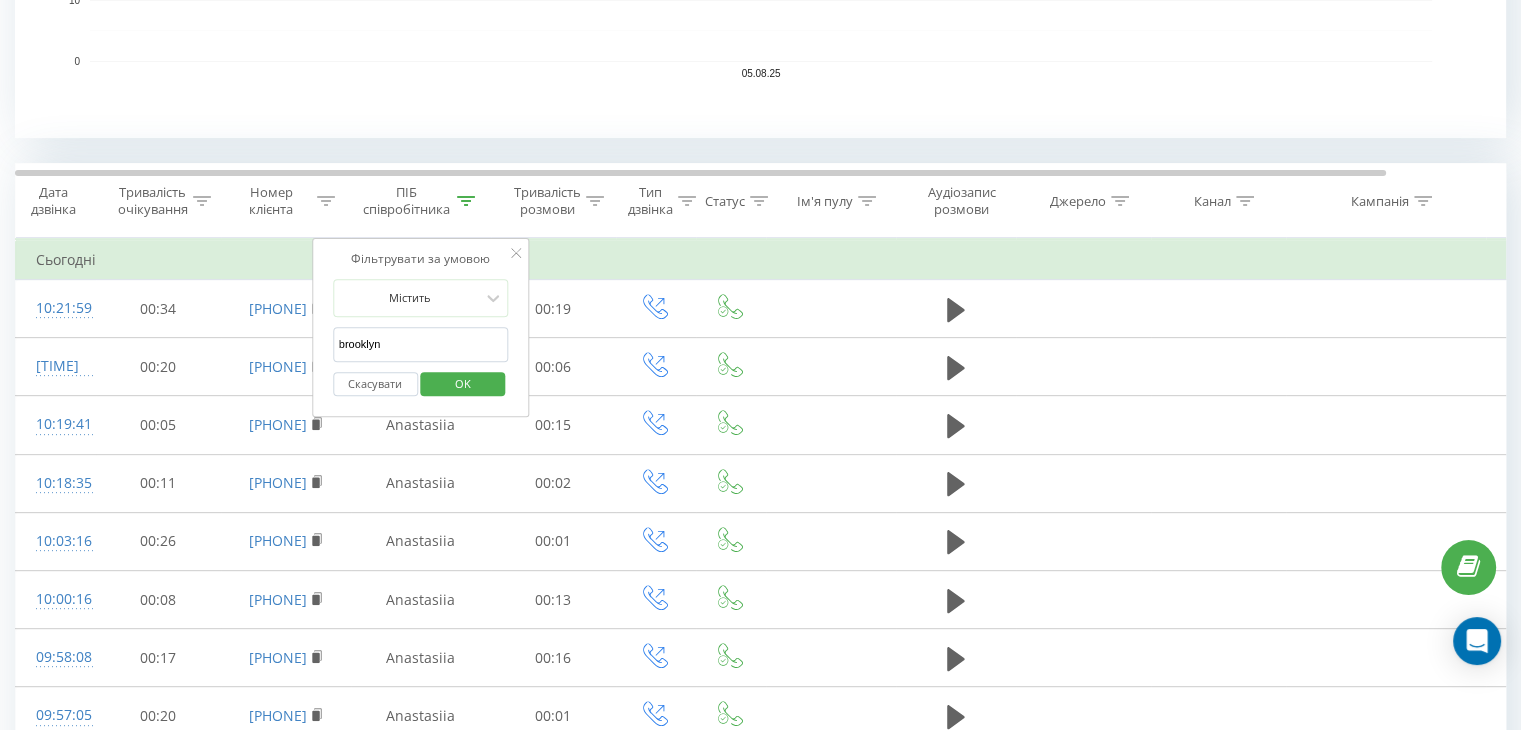 click on "OK" at bounding box center (463, 383) 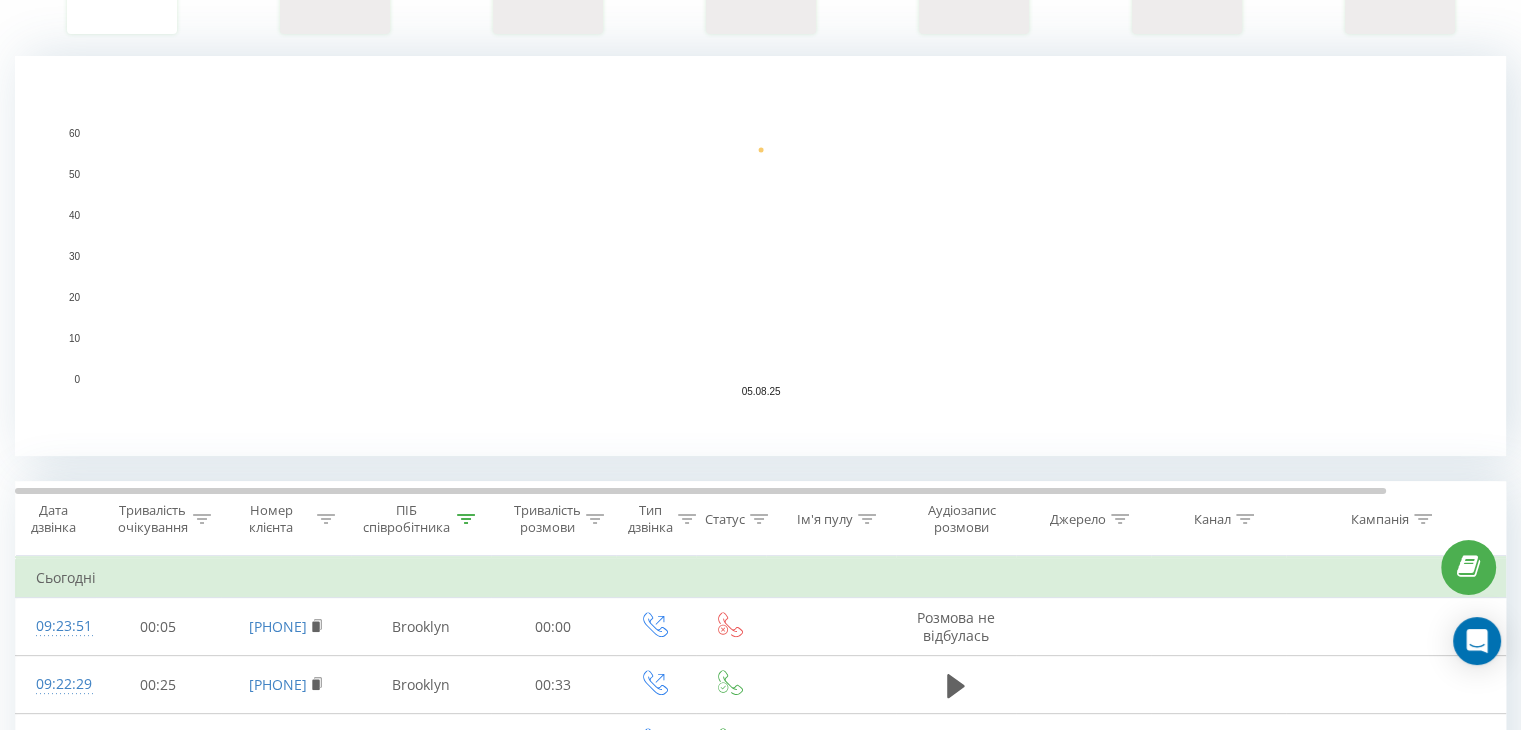 scroll, scrollTop: 600, scrollLeft: 0, axis: vertical 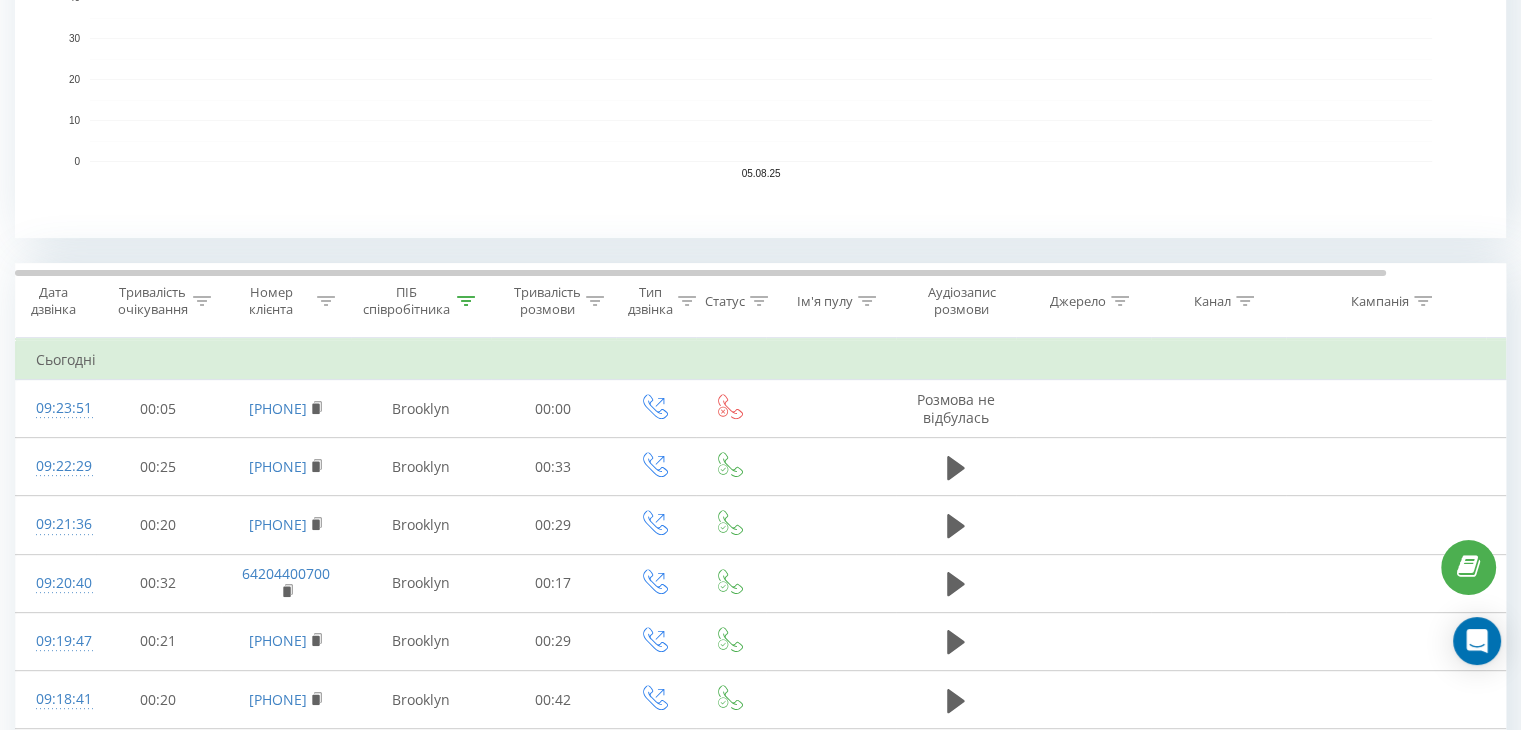 click 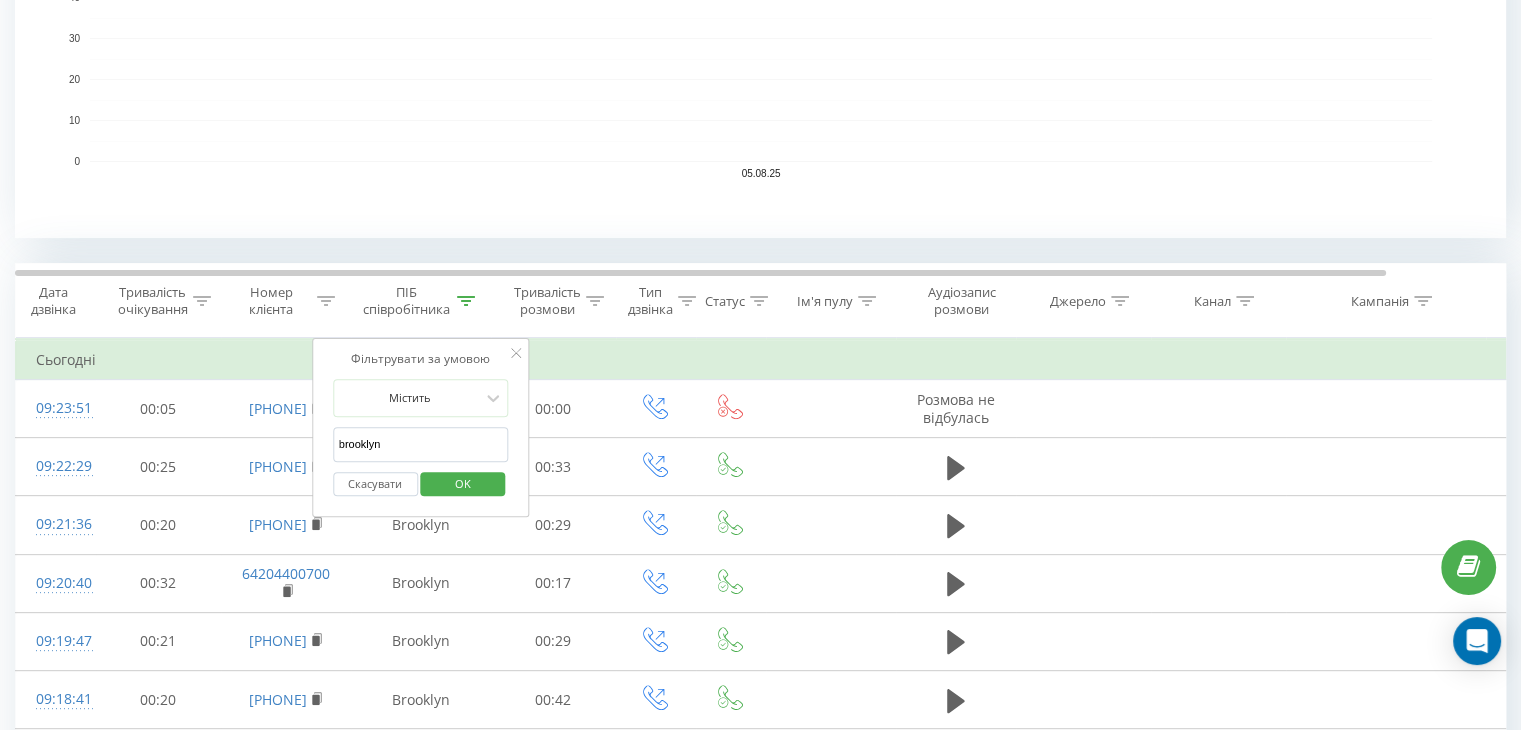 click on "brooklyn" at bounding box center (421, 444) 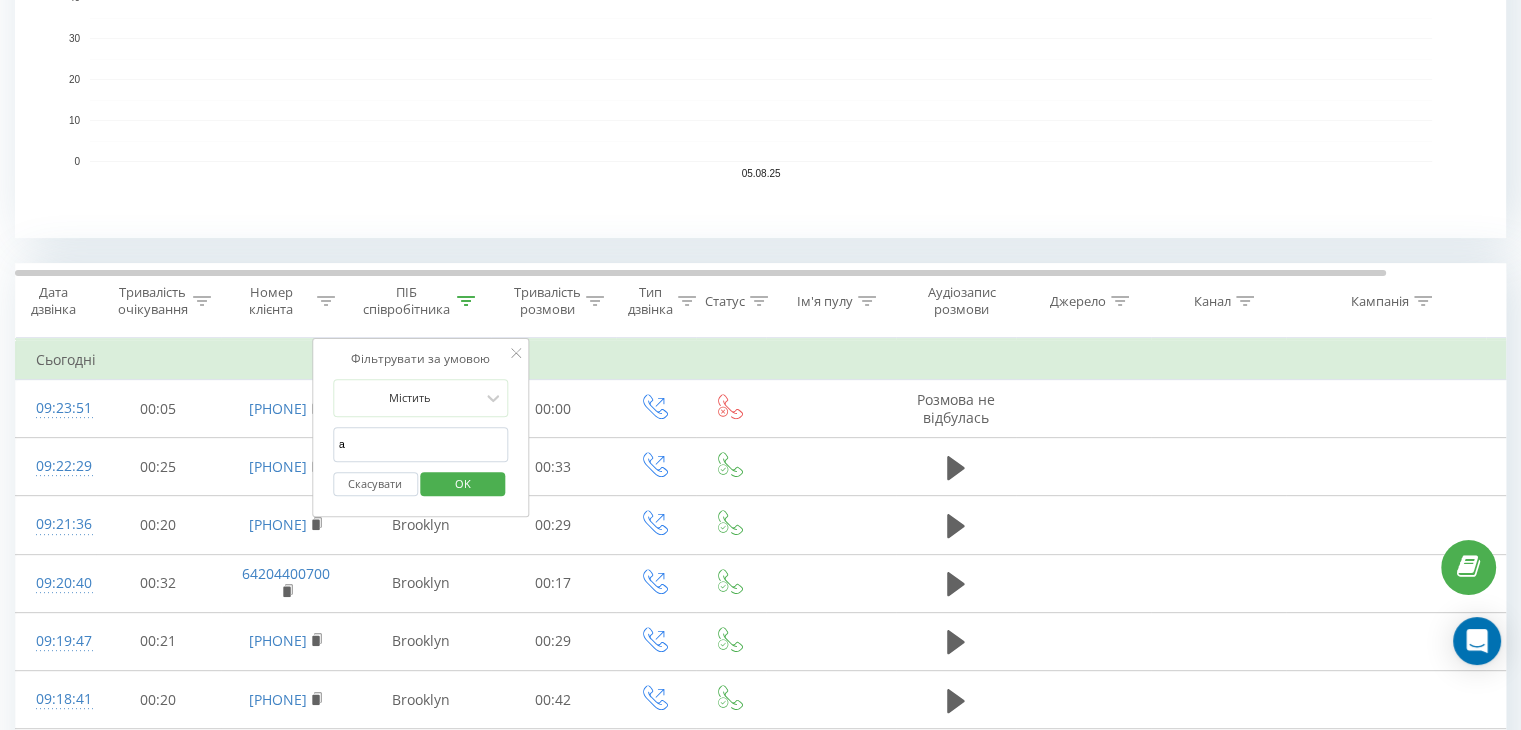 type on "Anastasiia" 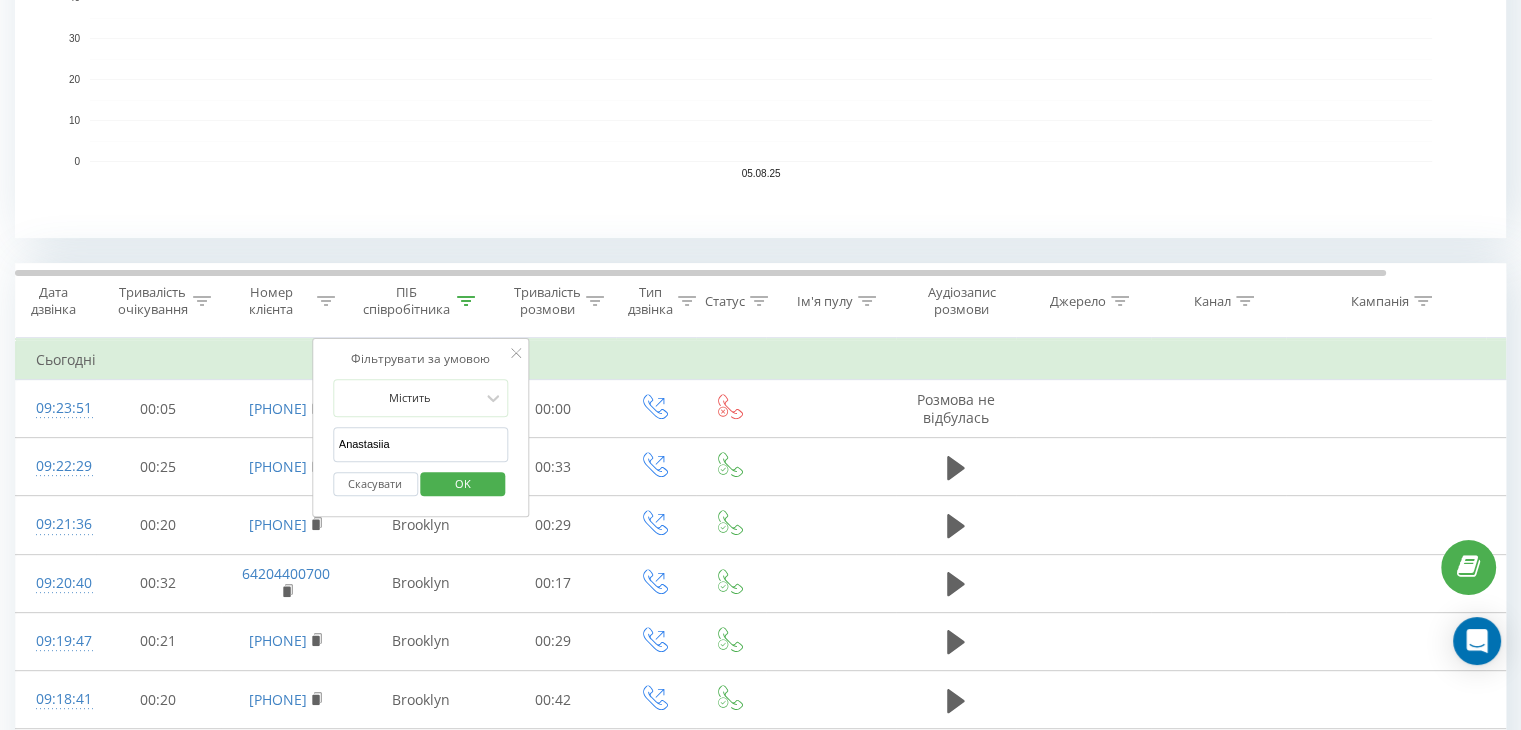 click on "OK" at bounding box center (463, 483) 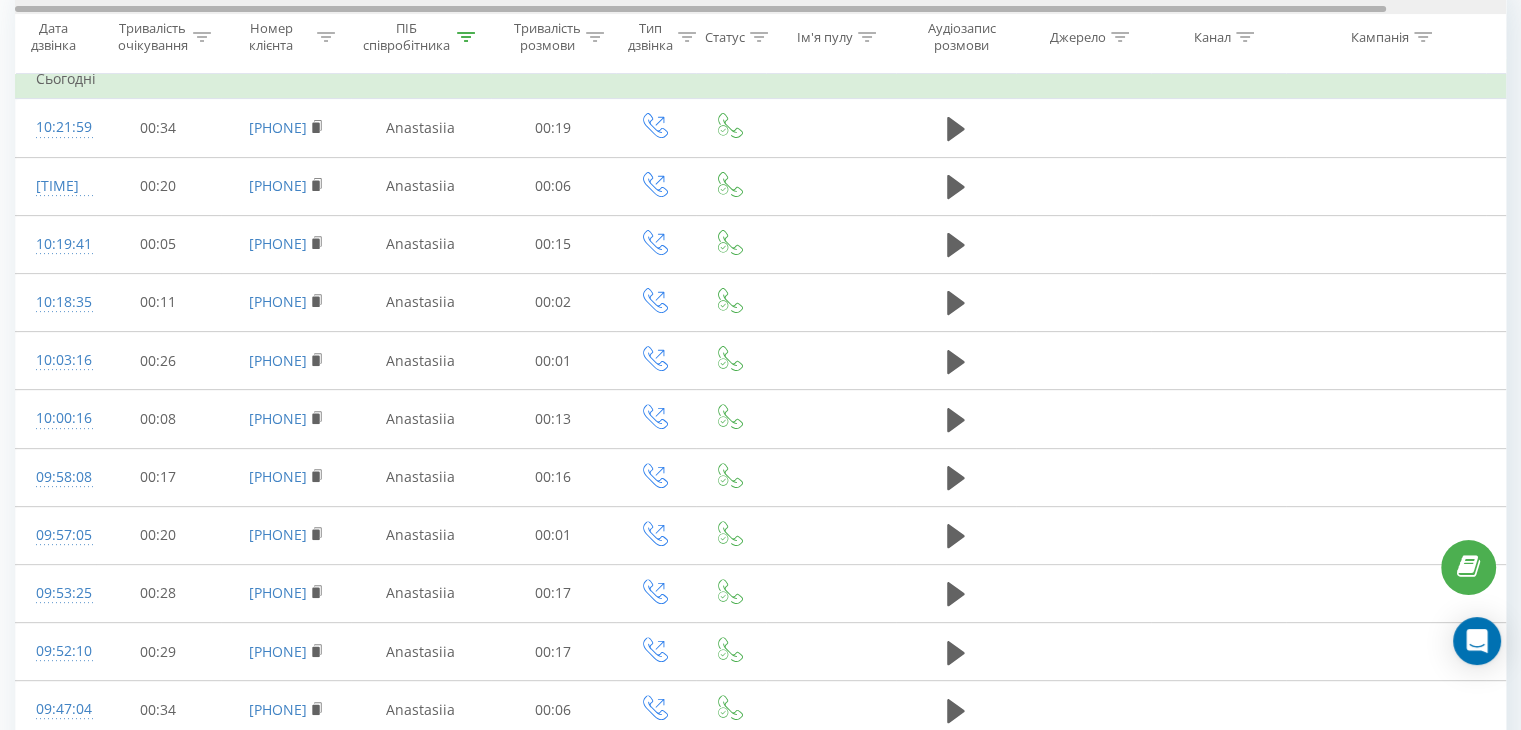 scroll, scrollTop: 880, scrollLeft: 0, axis: vertical 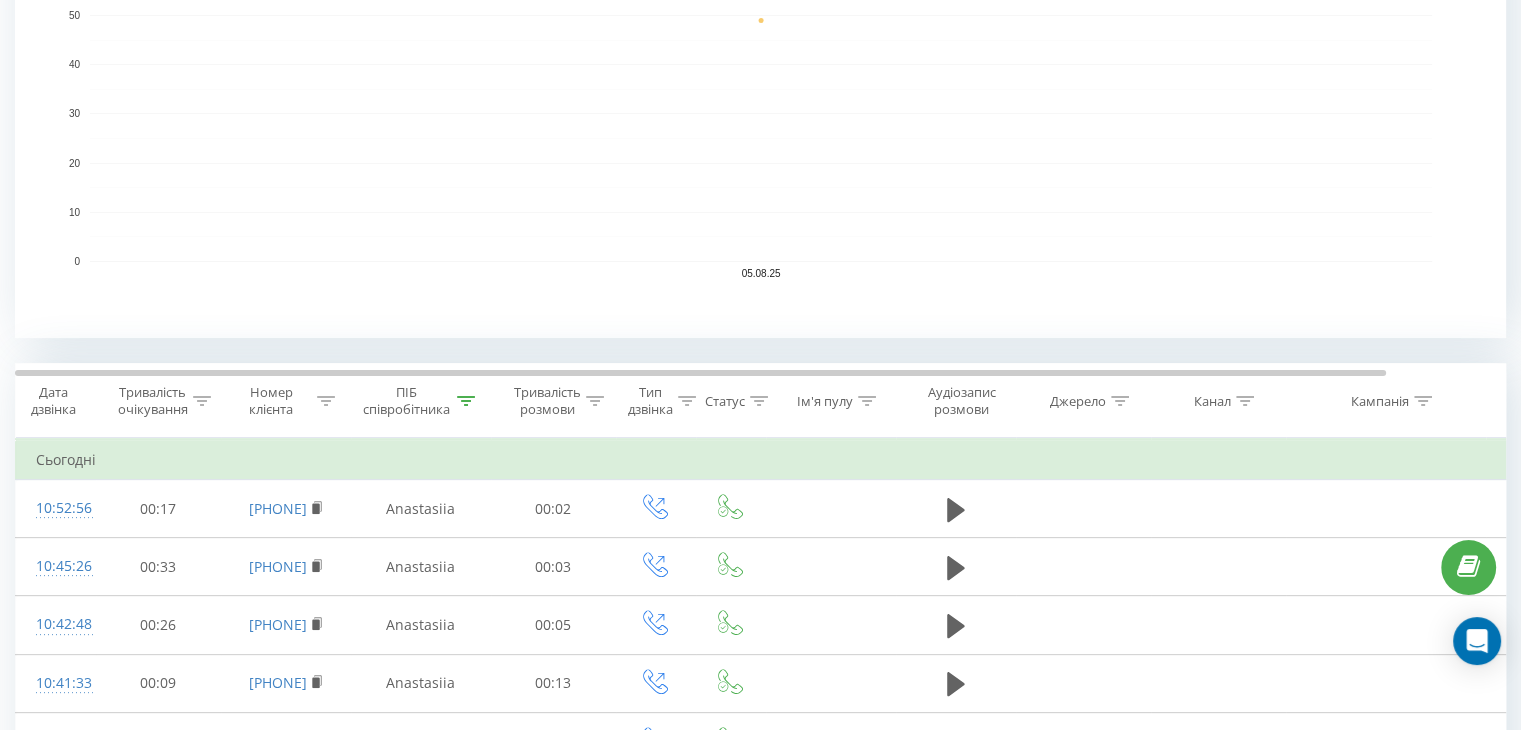 click 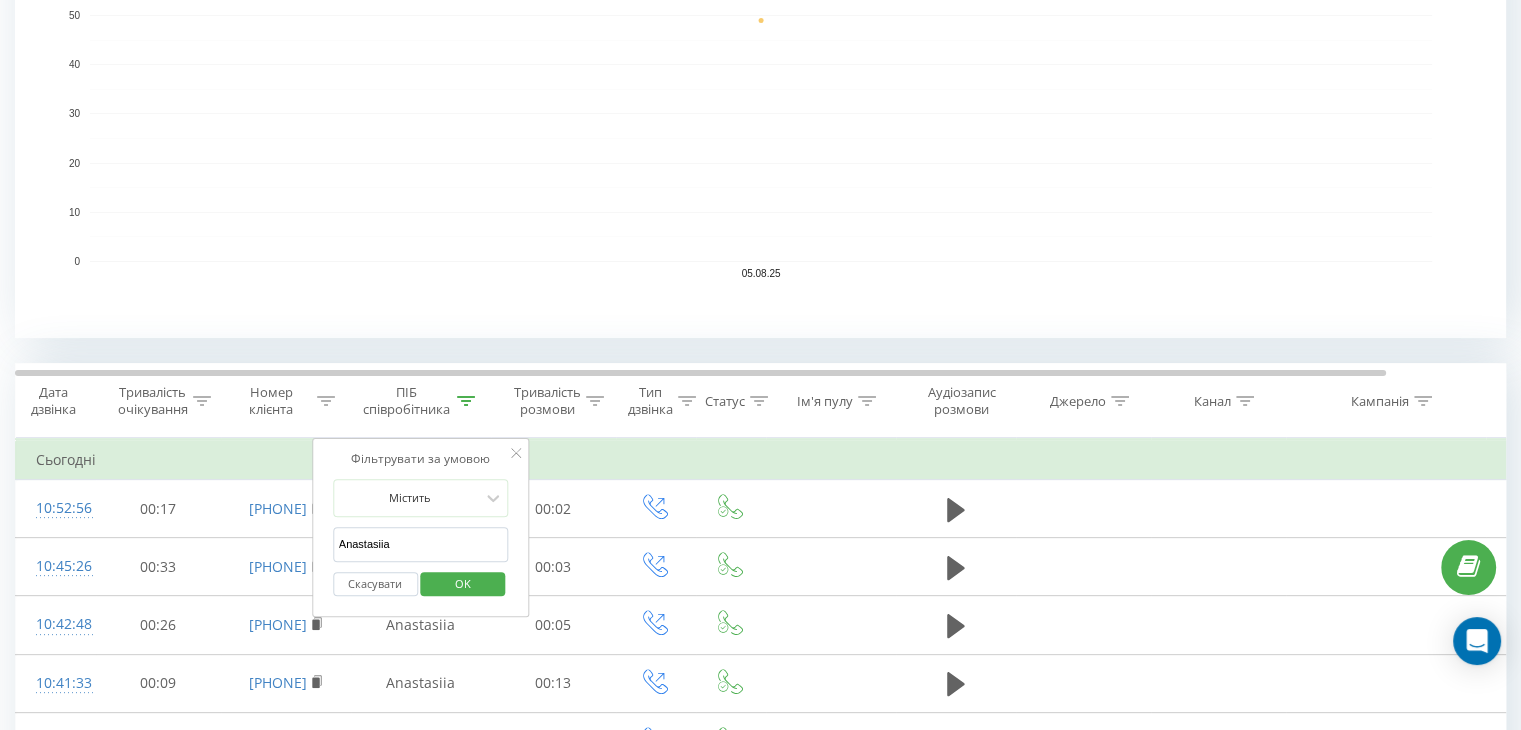 click on "Anastasiia" at bounding box center (421, 544) 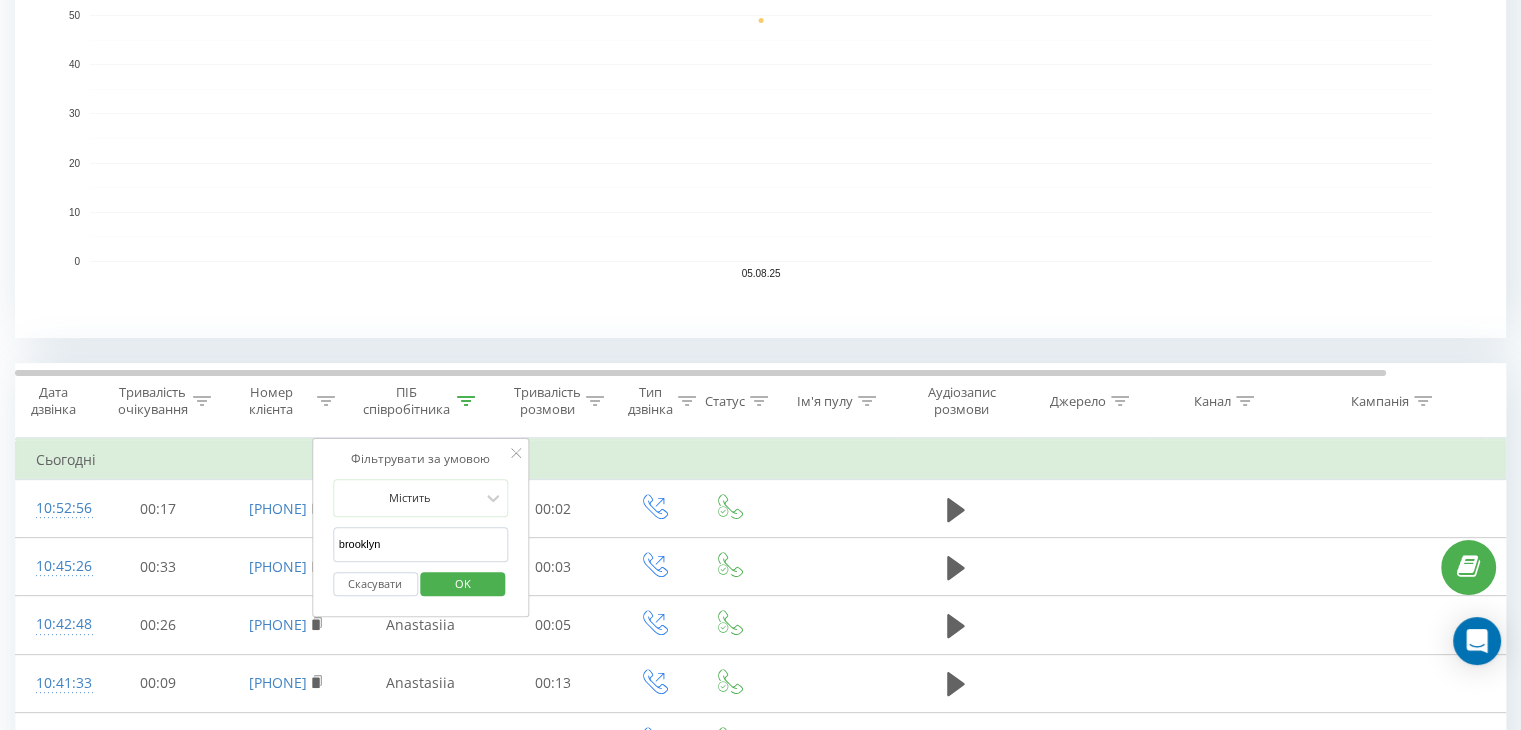 click on "OK" at bounding box center [463, 583] 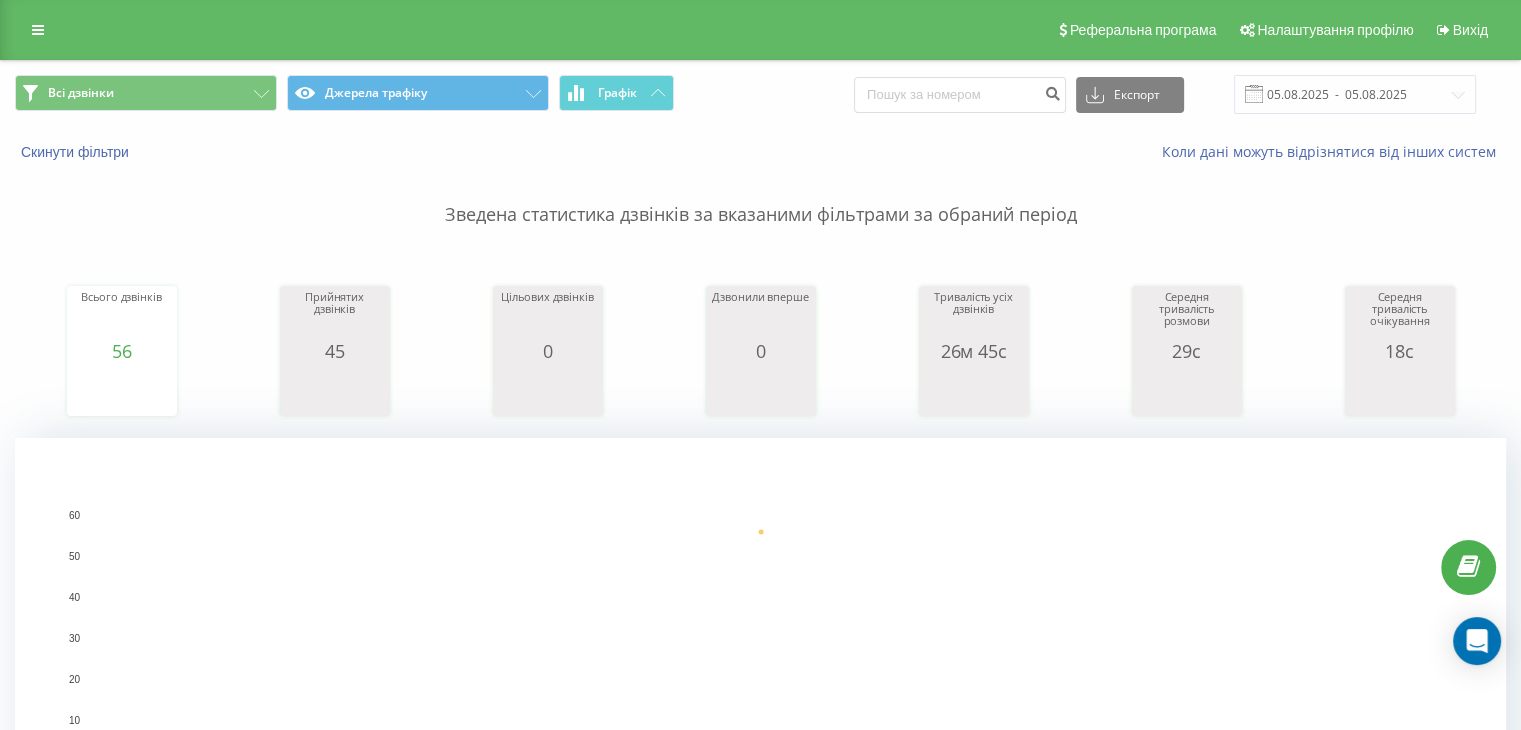 scroll, scrollTop: 500, scrollLeft: 0, axis: vertical 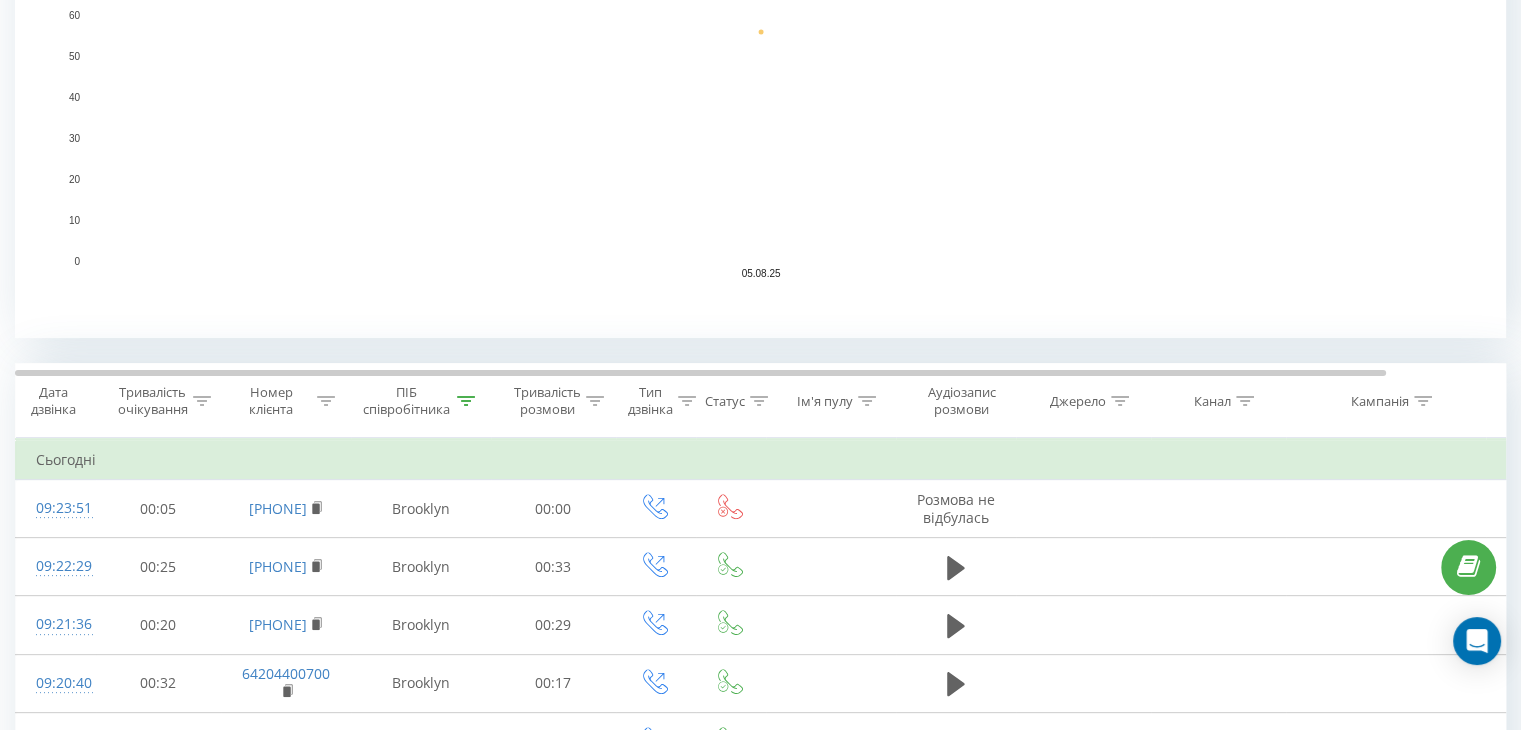 click 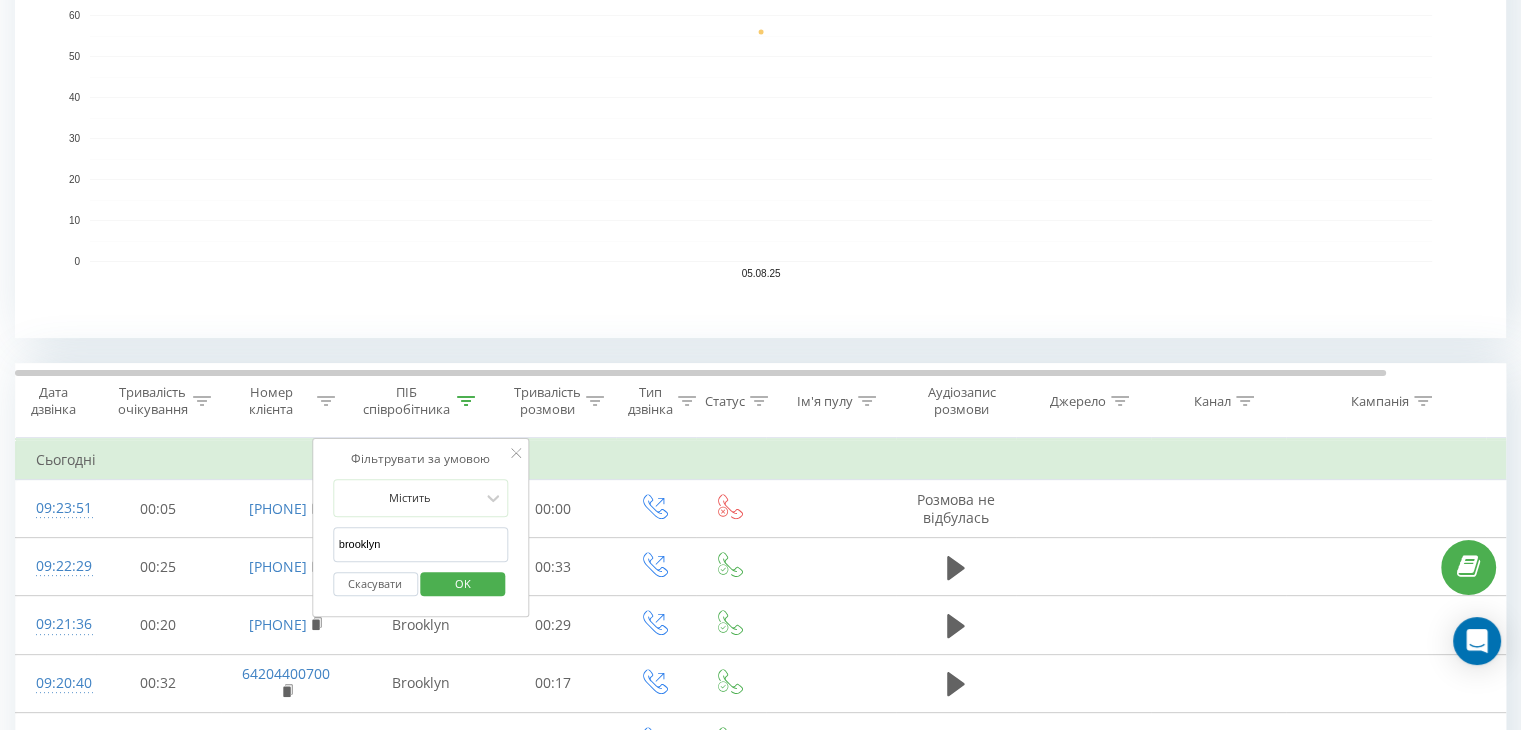 click on "brooklyn" at bounding box center [421, 544] 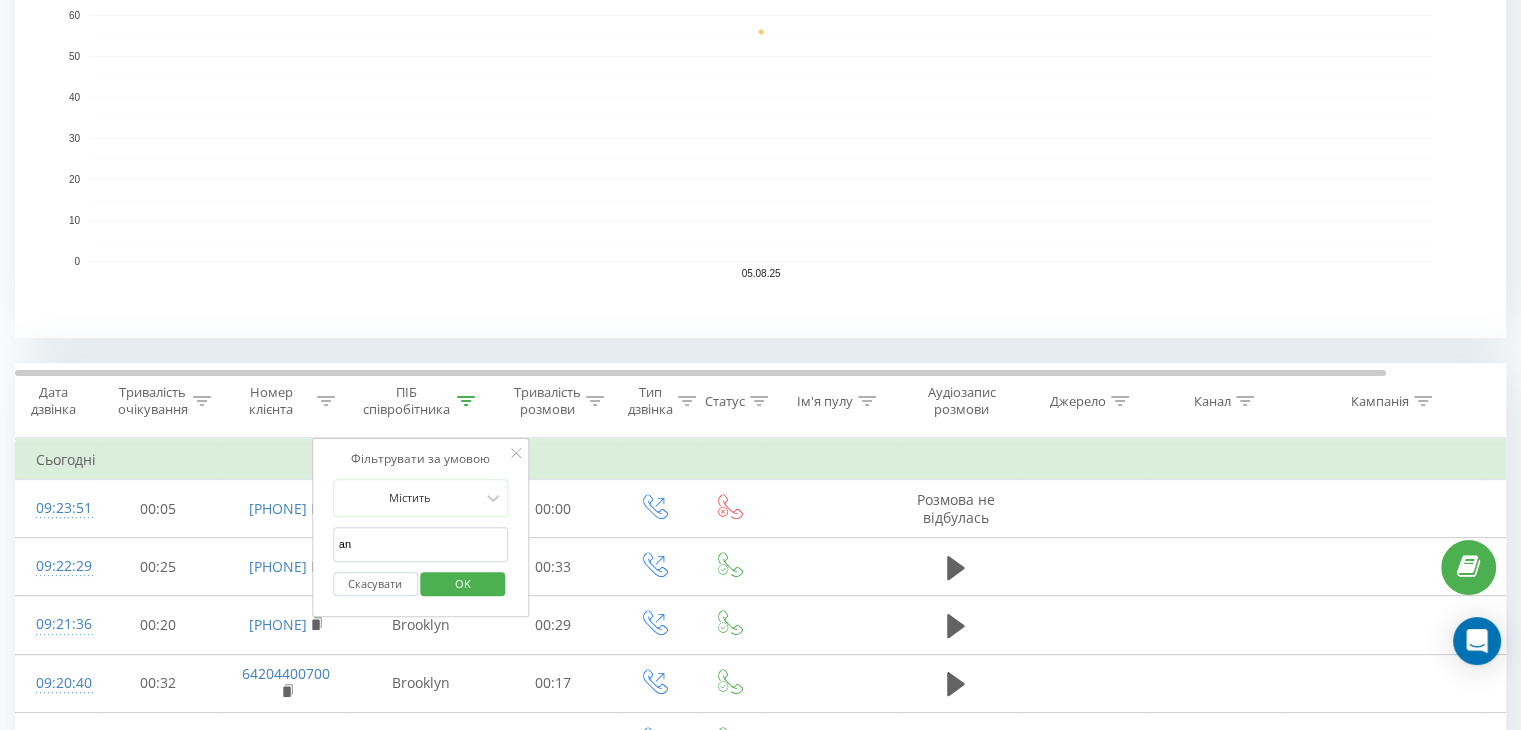 type on "Anastasiia" 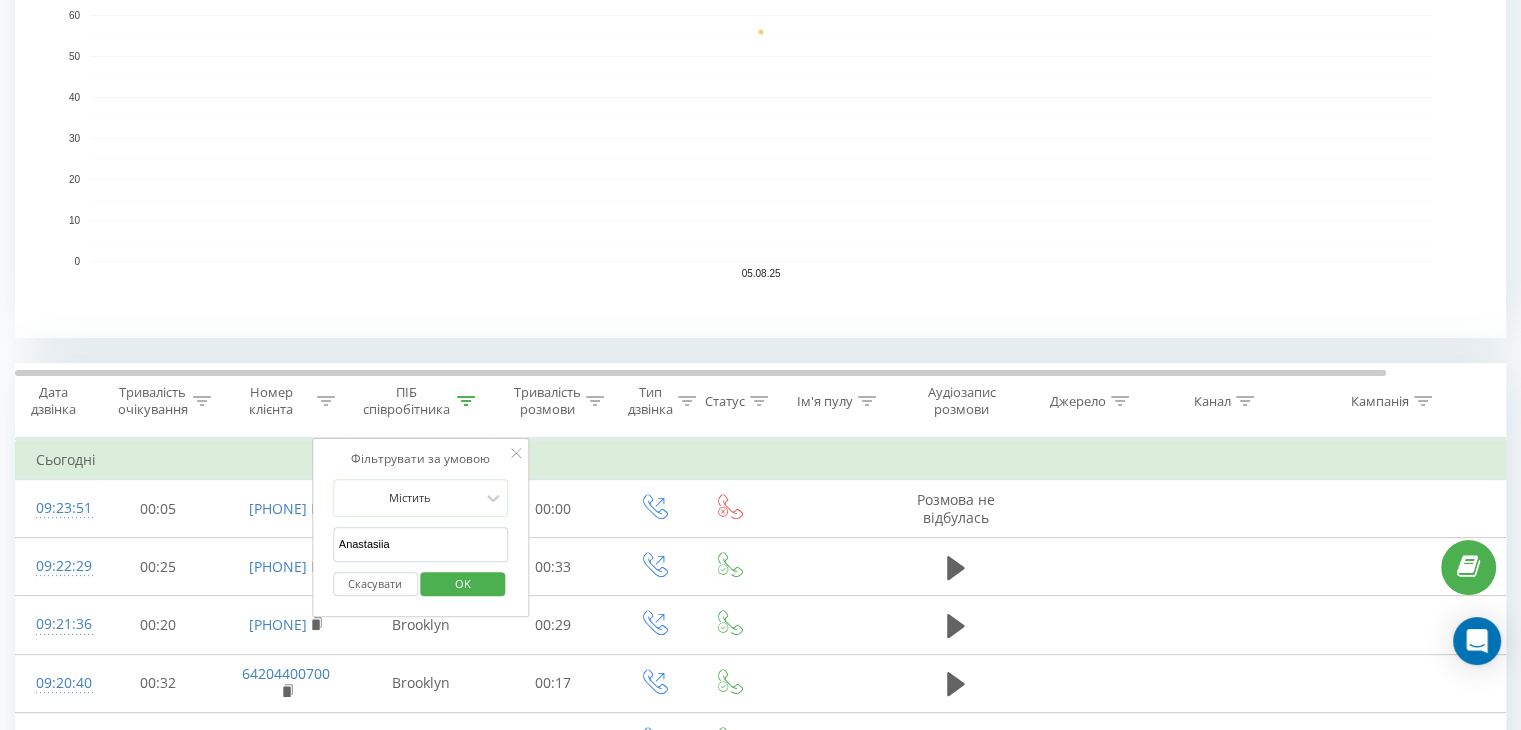 click on "OK" at bounding box center (463, 583) 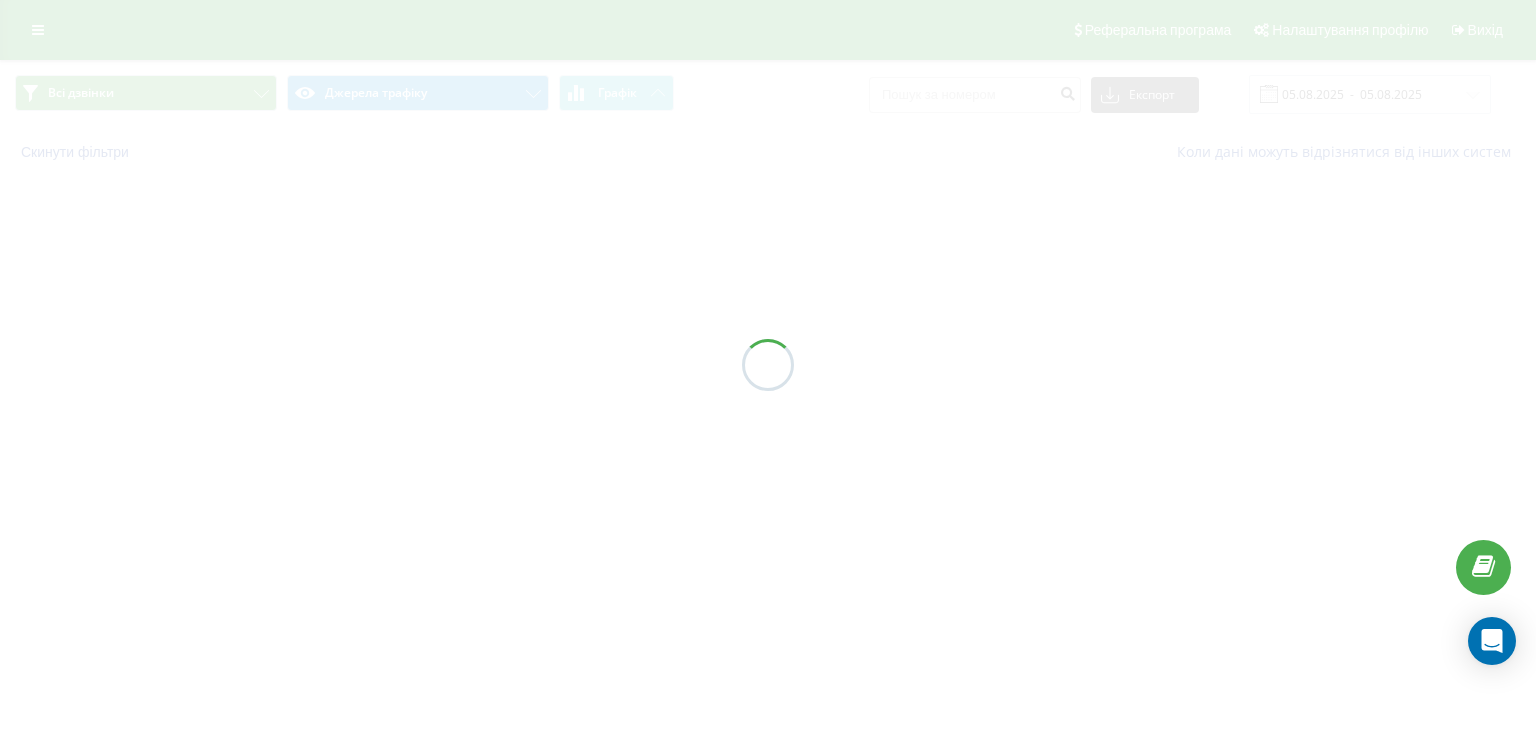 scroll, scrollTop: 0, scrollLeft: 0, axis: both 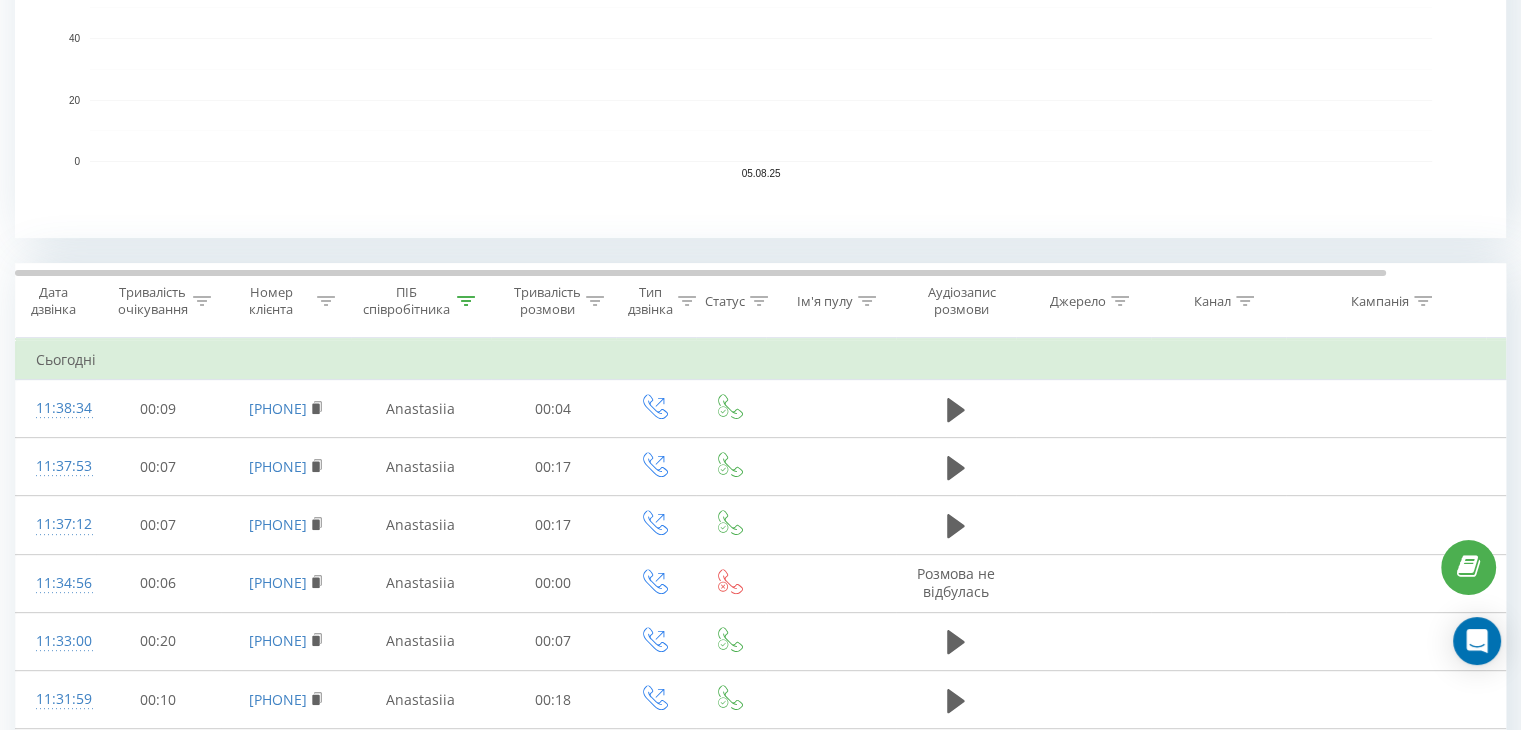click 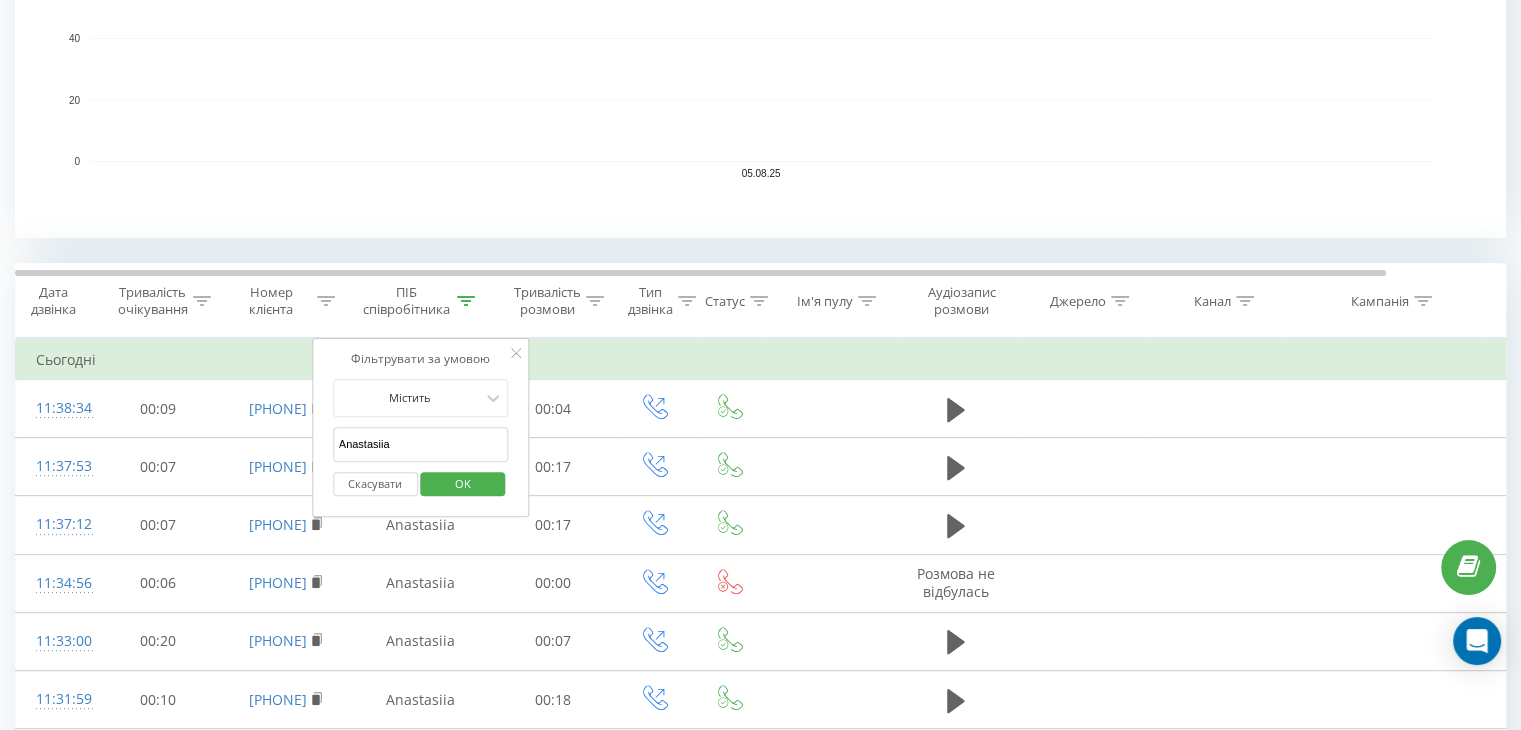 click on "Скасувати OK" at bounding box center (421, 484) 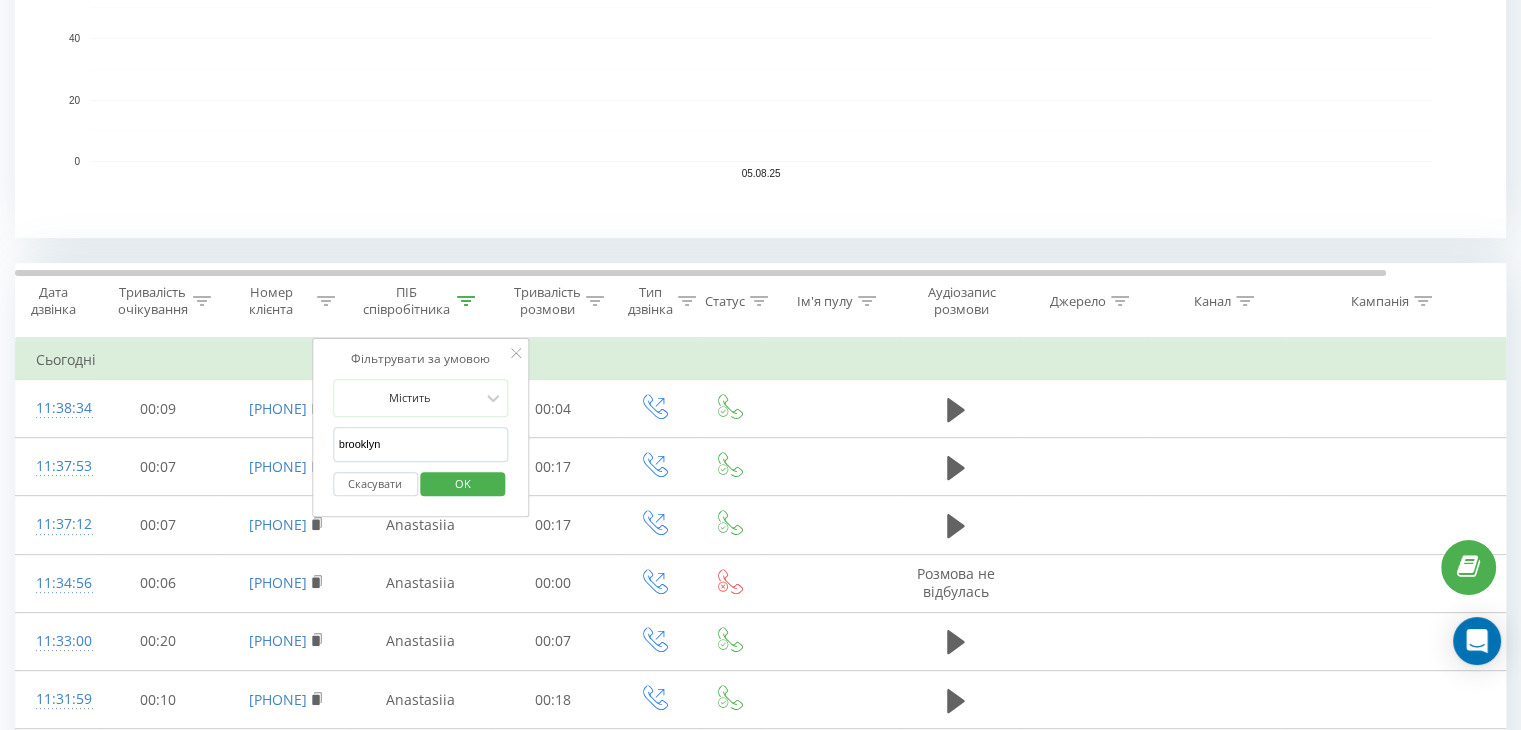click on "OK" at bounding box center (463, 483) 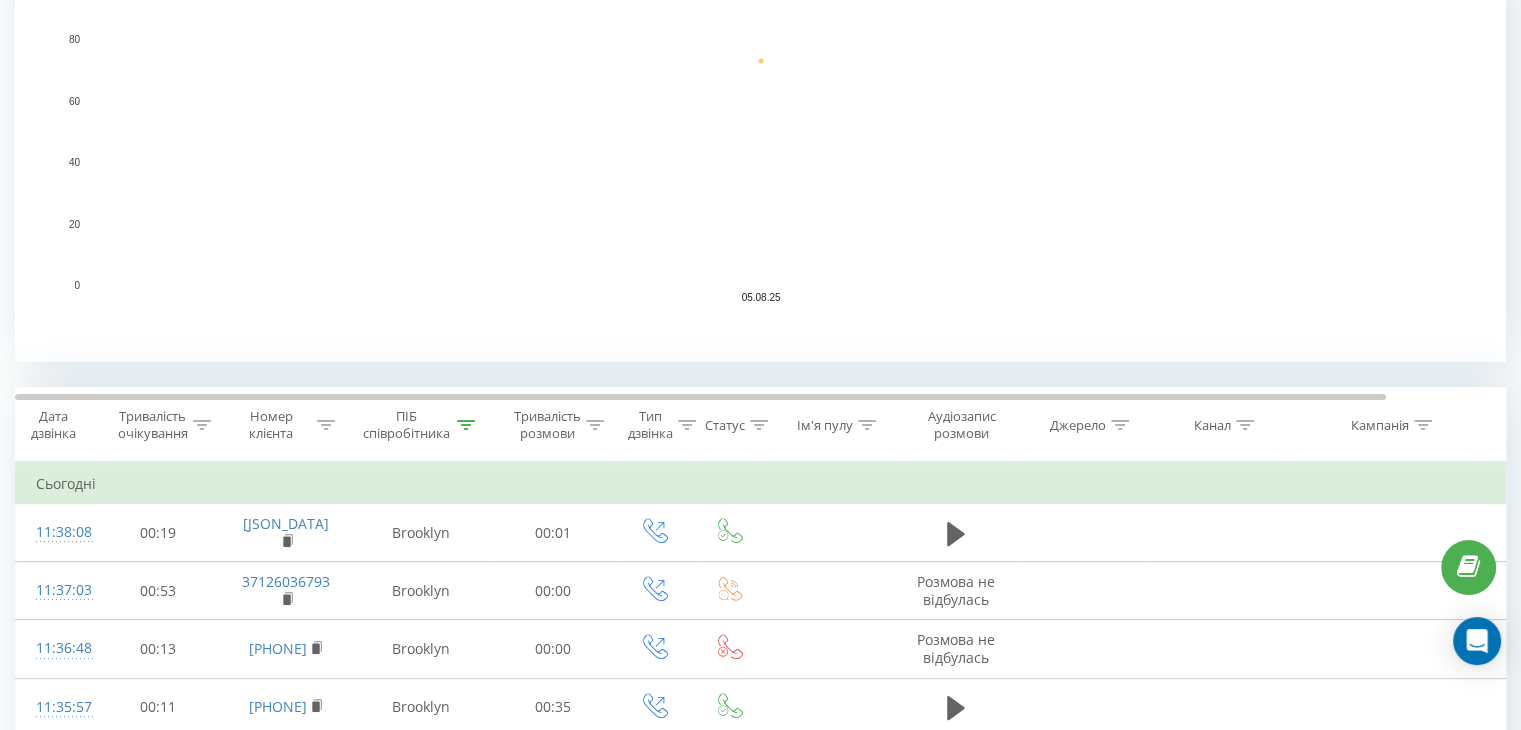 scroll, scrollTop: 480, scrollLeft: 0, axis: vertical 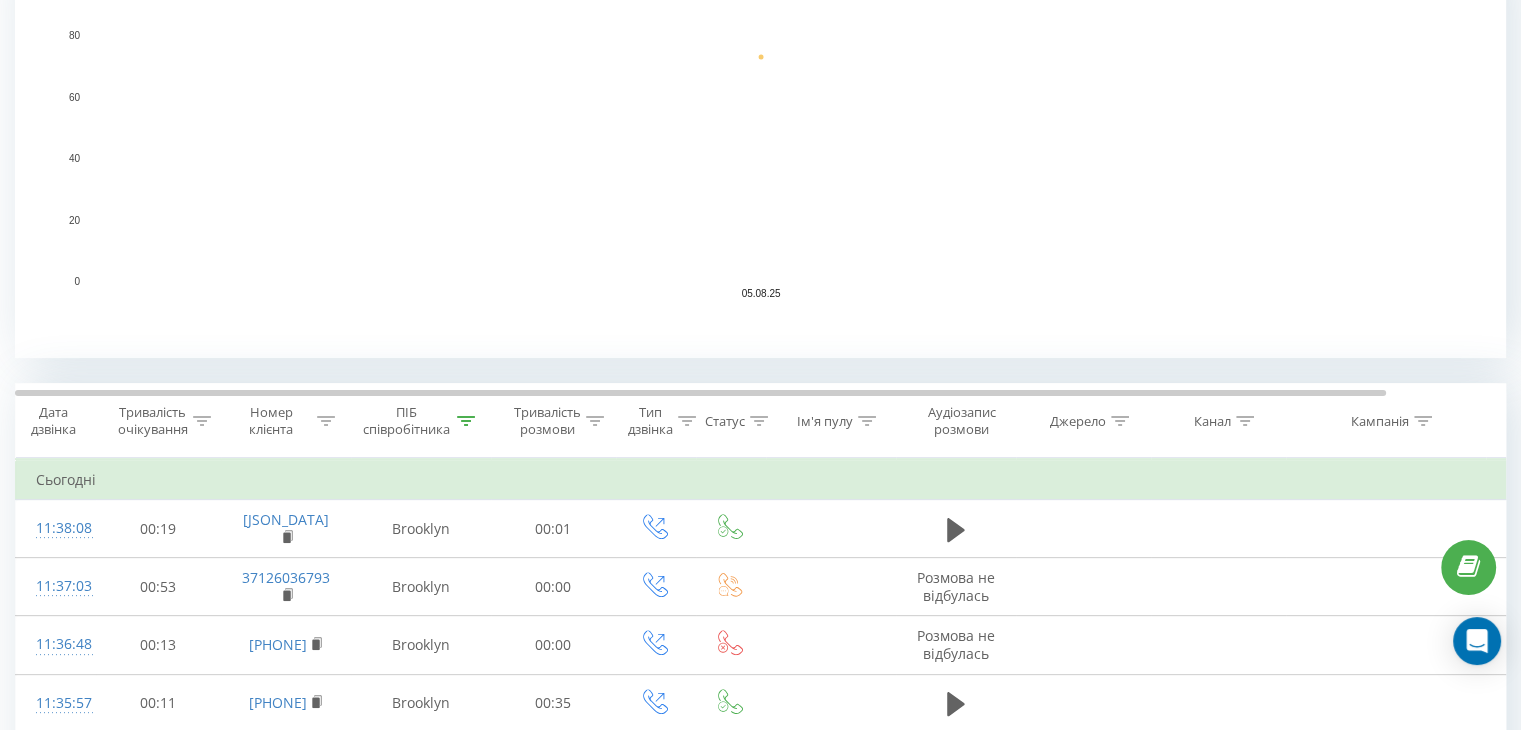click at bounding box center [466, 421] 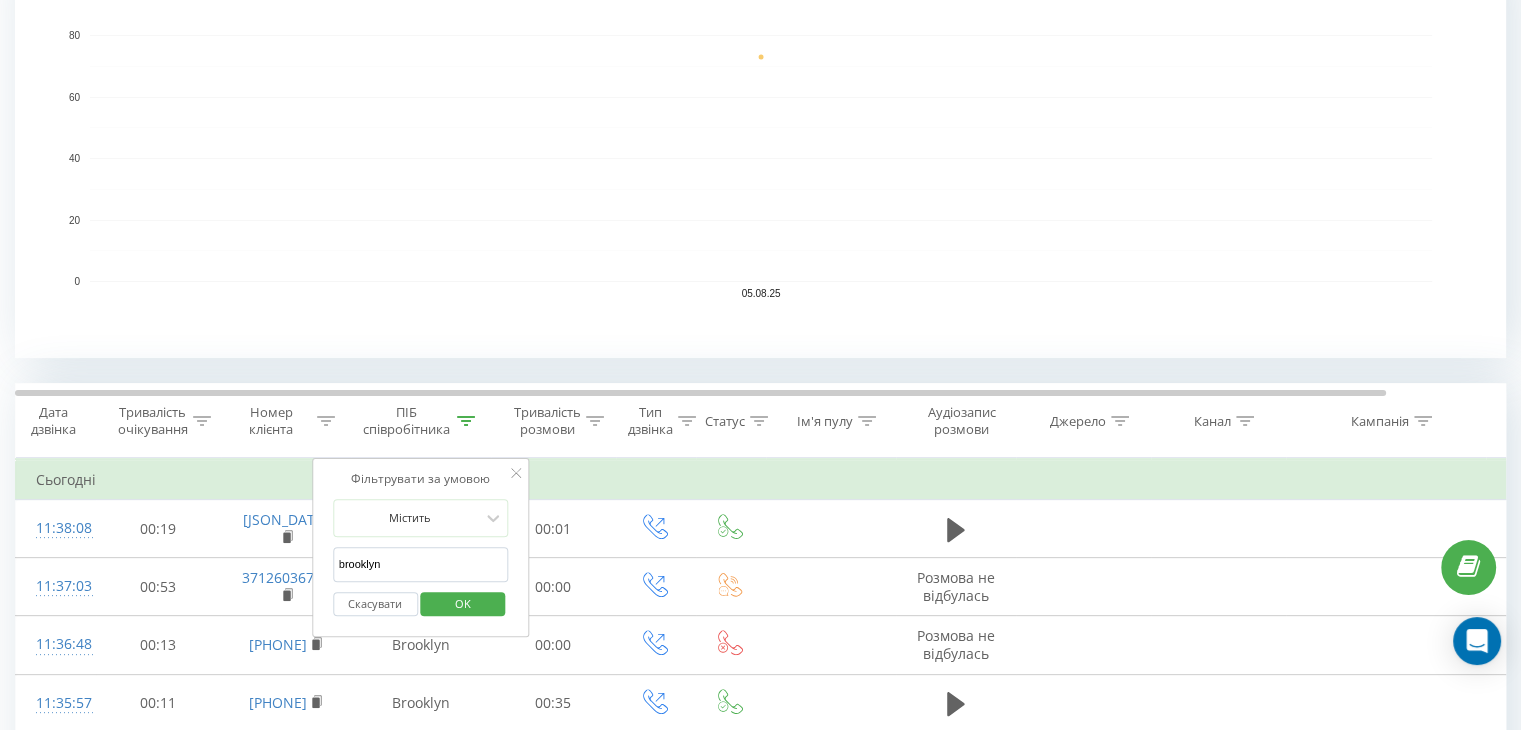 click on "Містить brooklyn Скасувати OK" at bounding box center (421, 563) 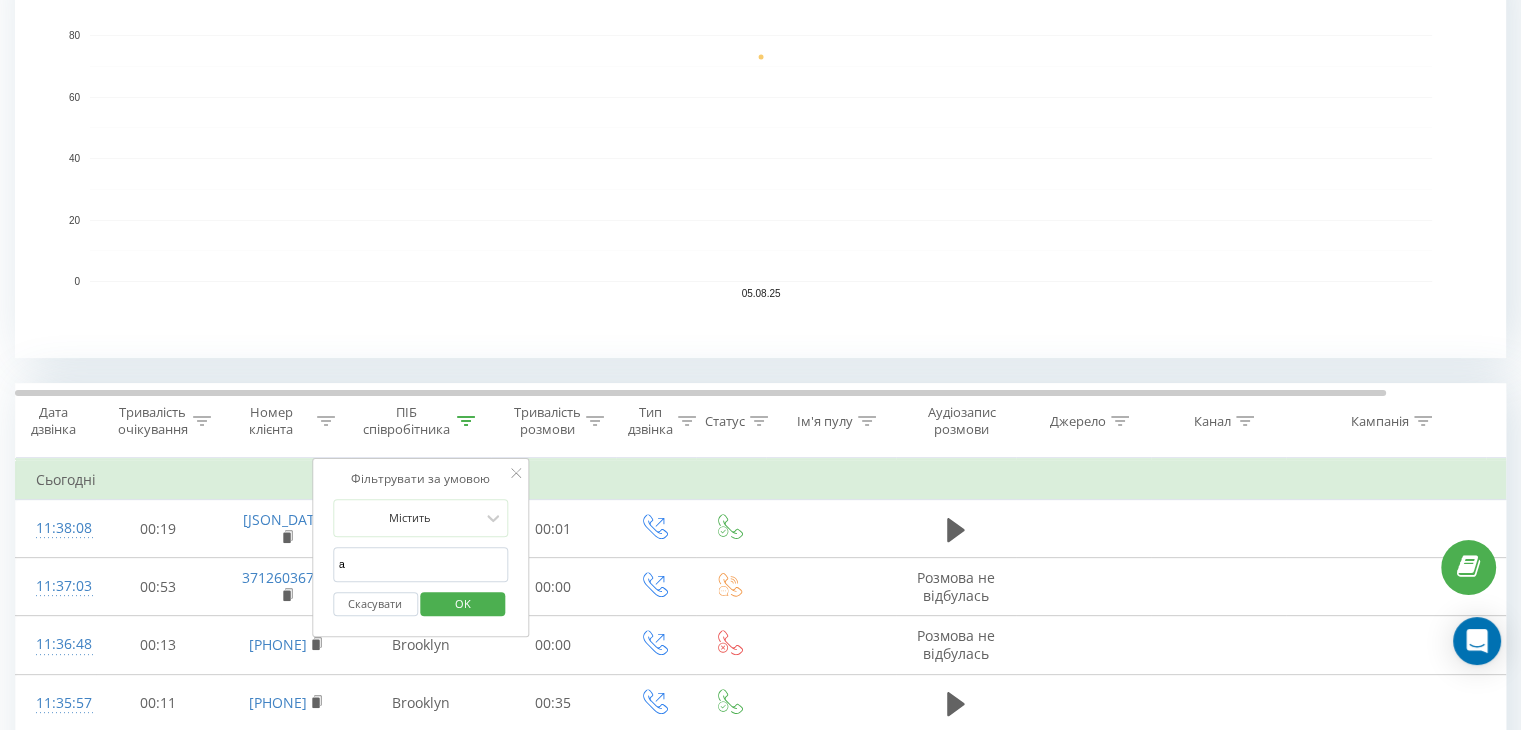 type on "Anastasiia" 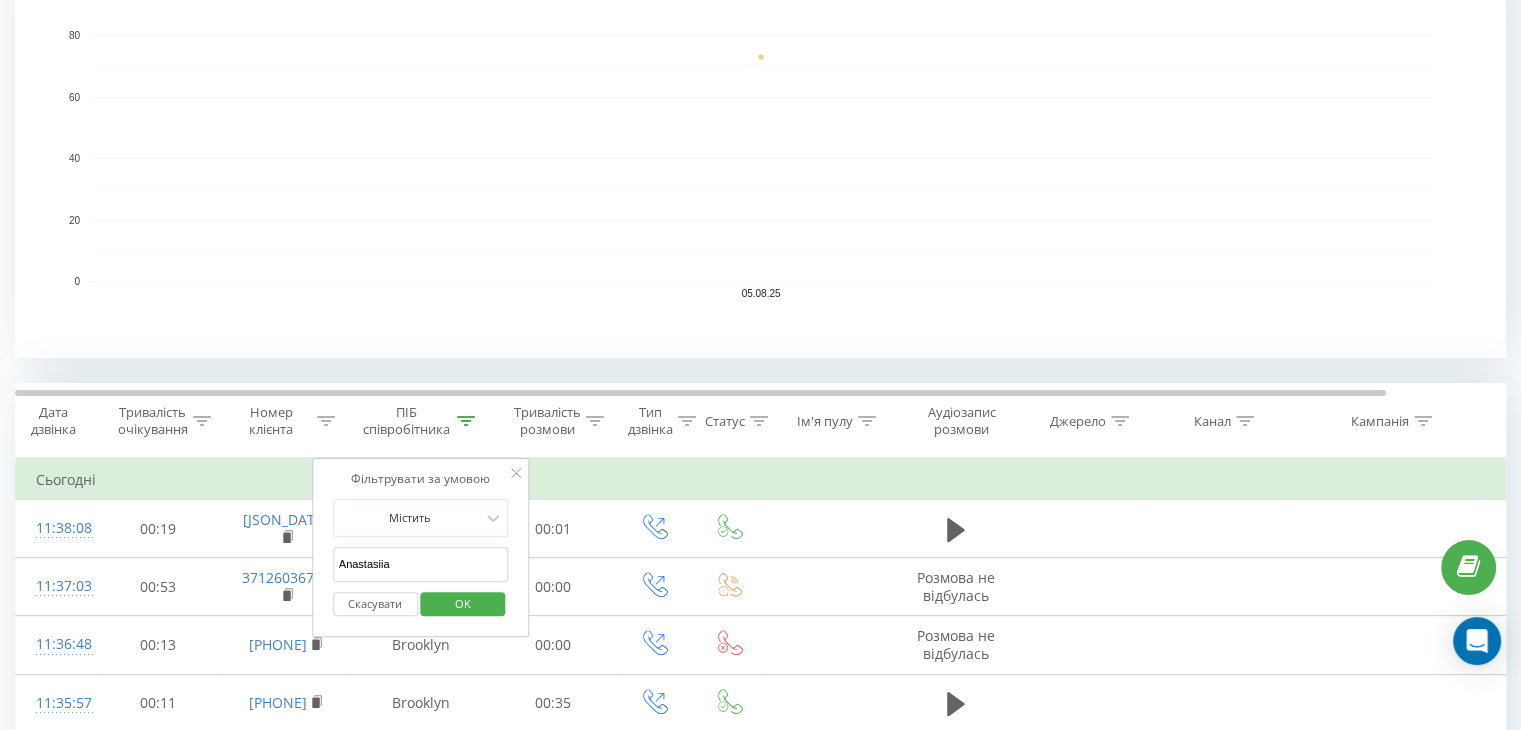 click on "OK" at bounding box center [463, 603] 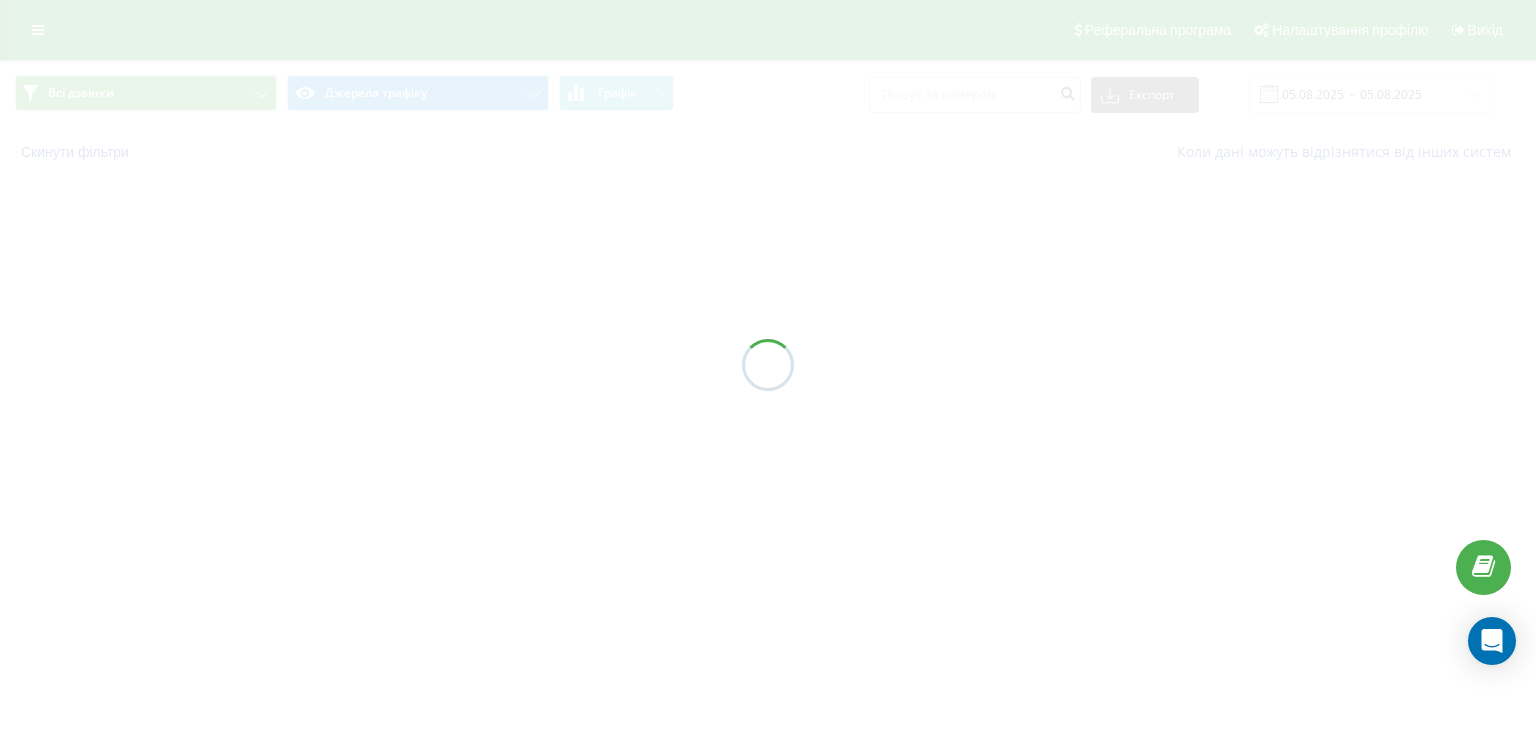 scroll, scrollTop: 0, scrollLeft: 0, axis: both 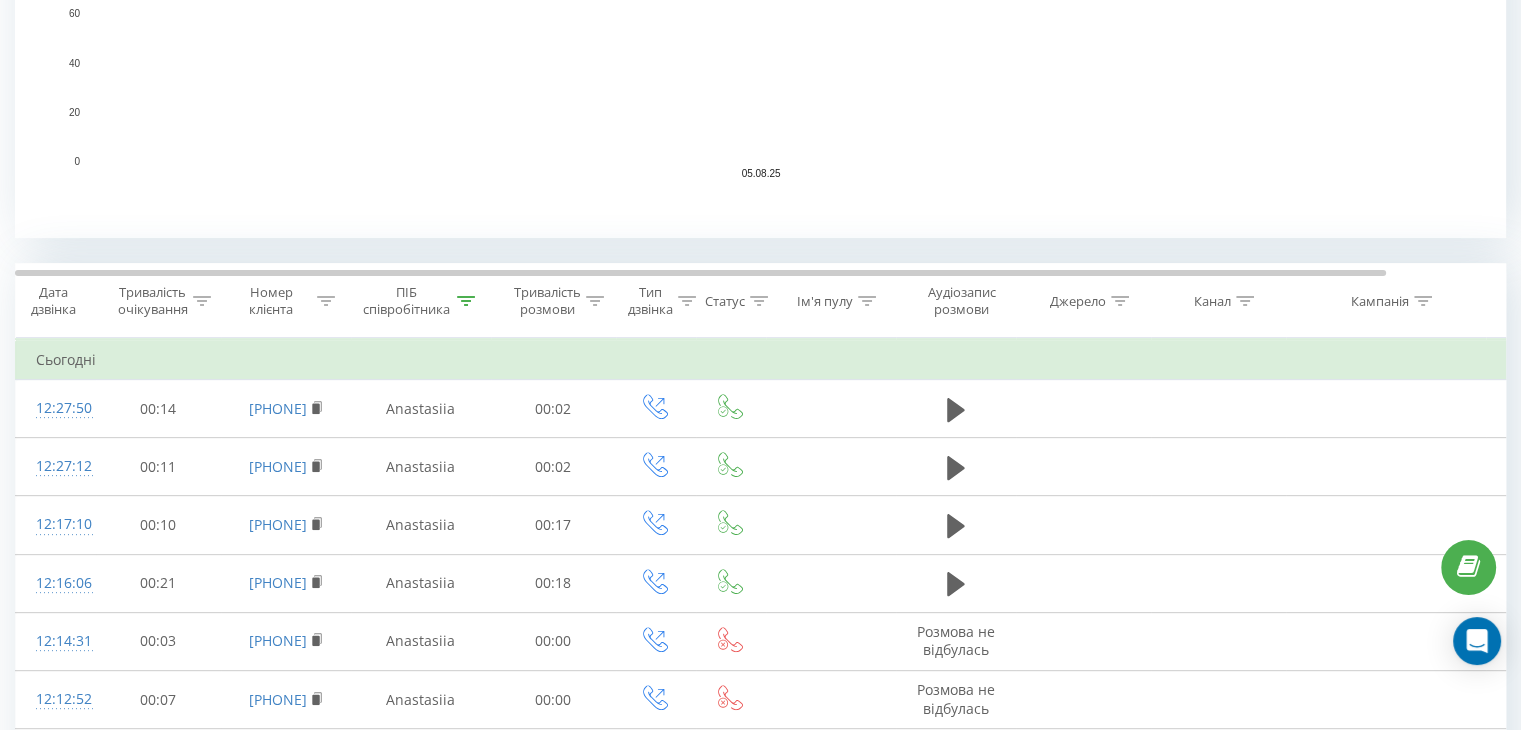 click 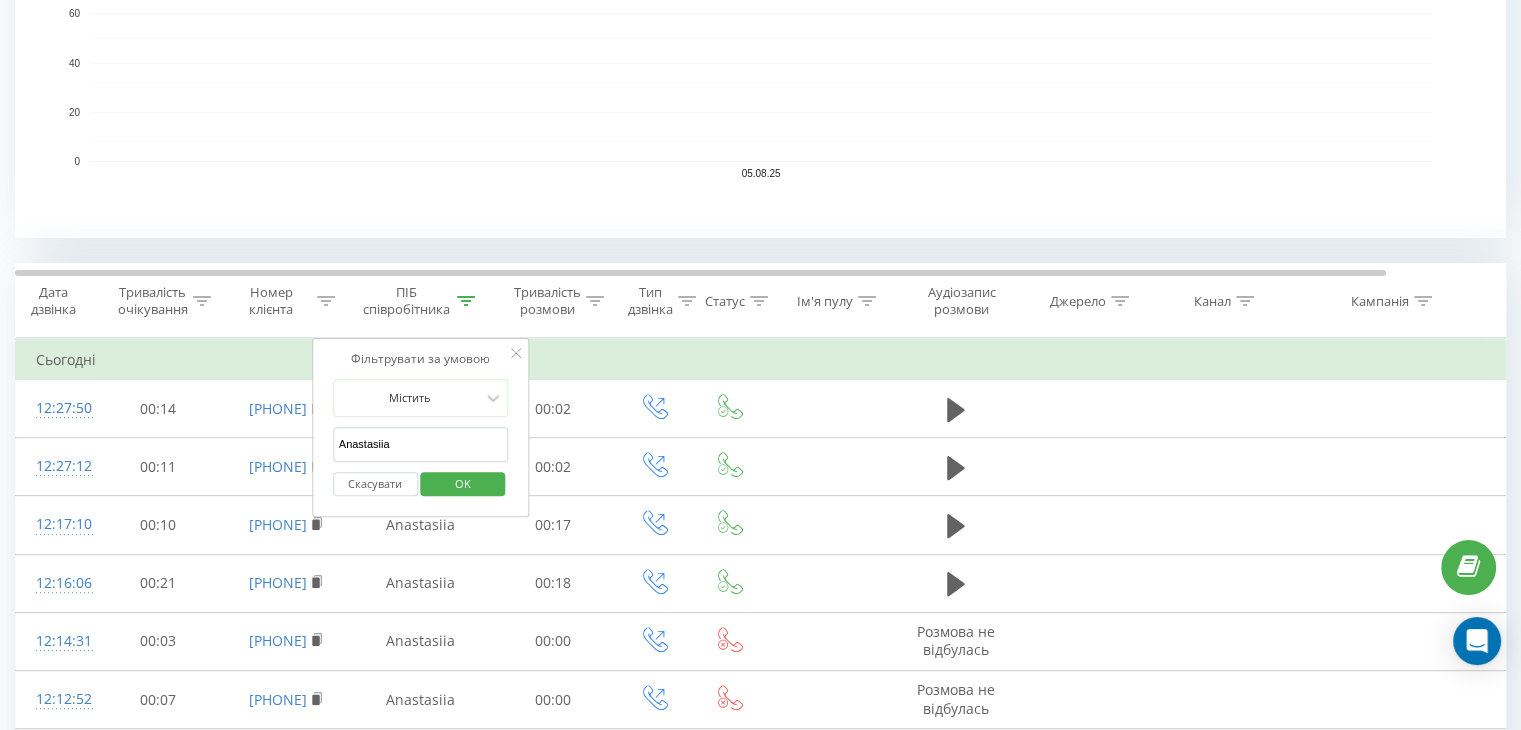 click on "Anastasiia" at bounding box center [421, 444] 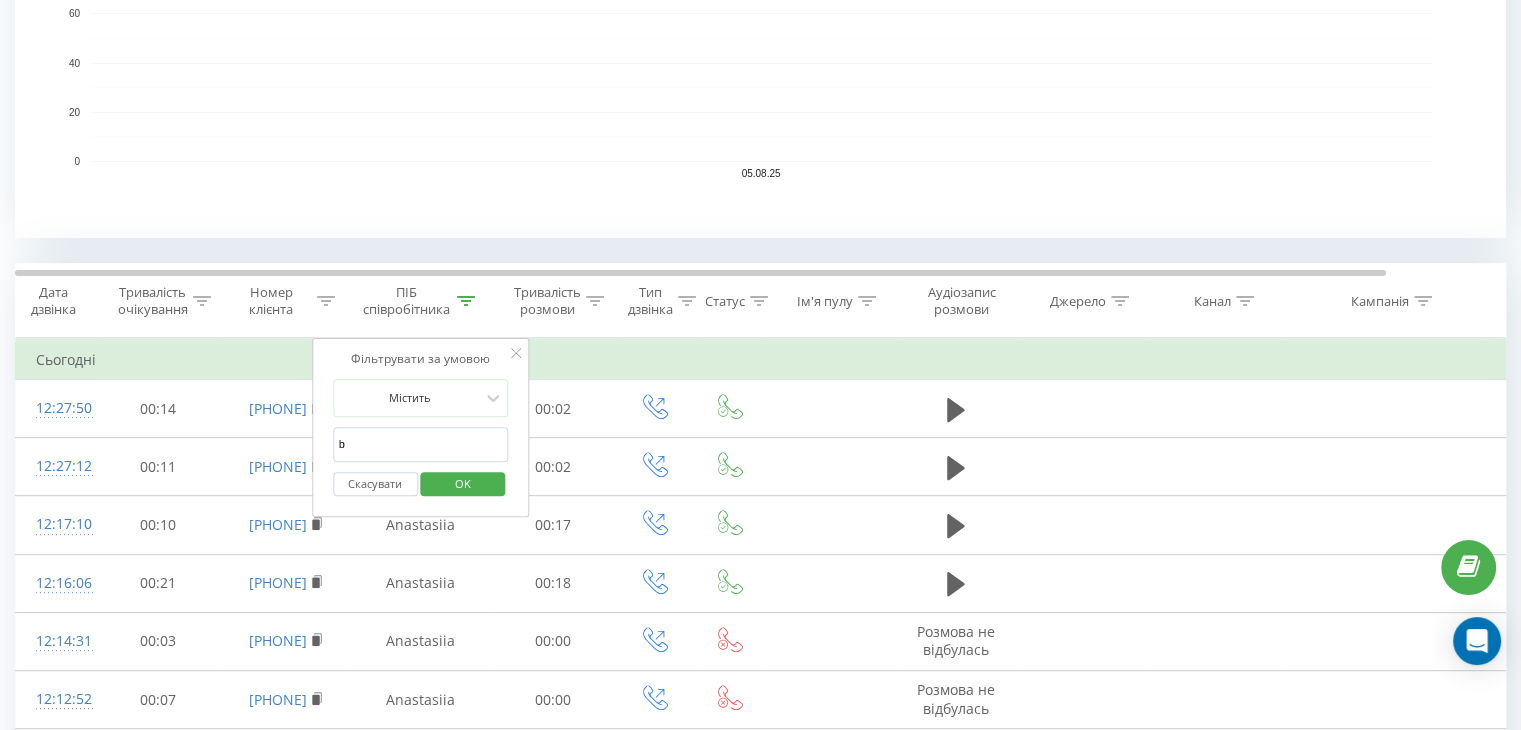 type on "brooklyn" 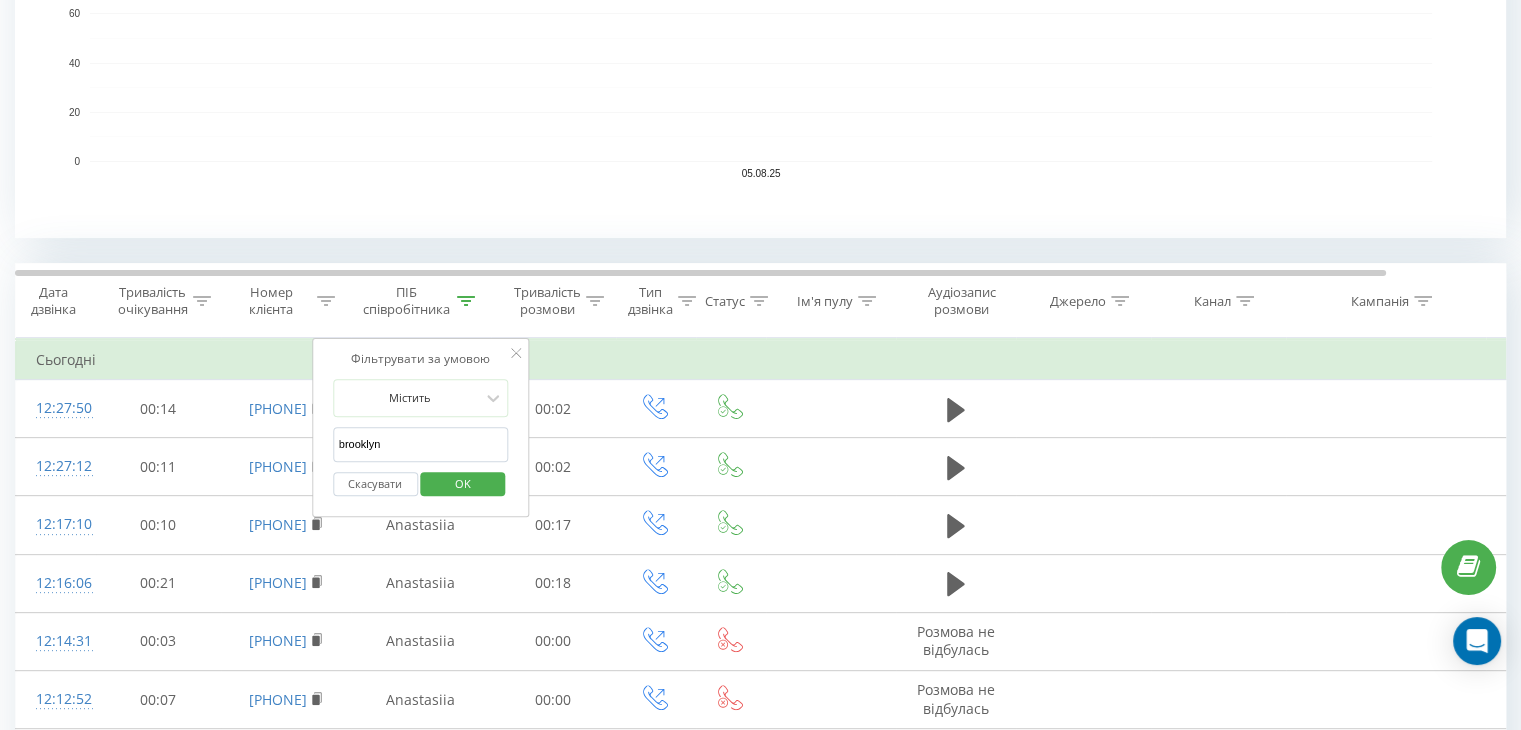 click on "OK" at bounding box center (463, 483) 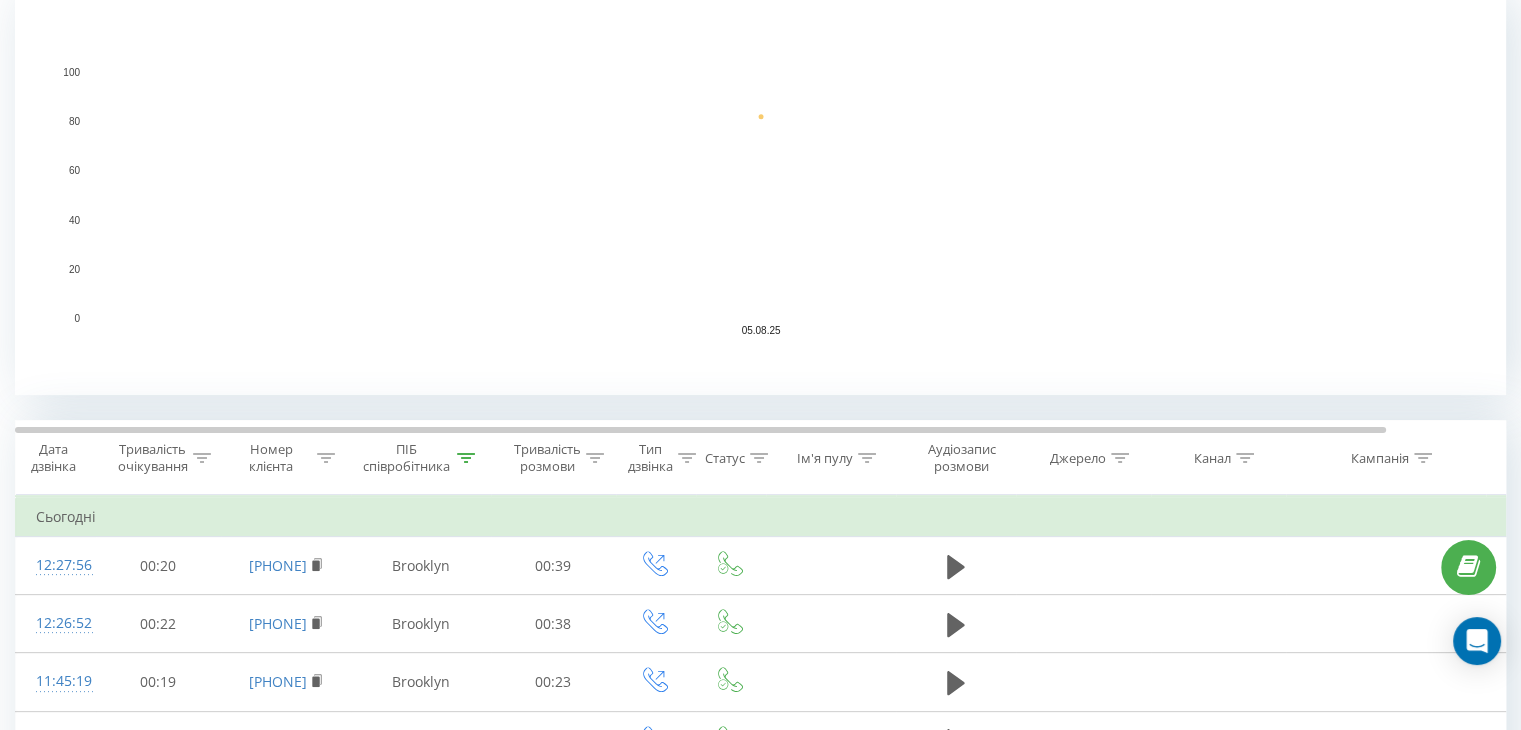 scroll, scrollTop: 580, scrollLeft: 0, axis: vertical 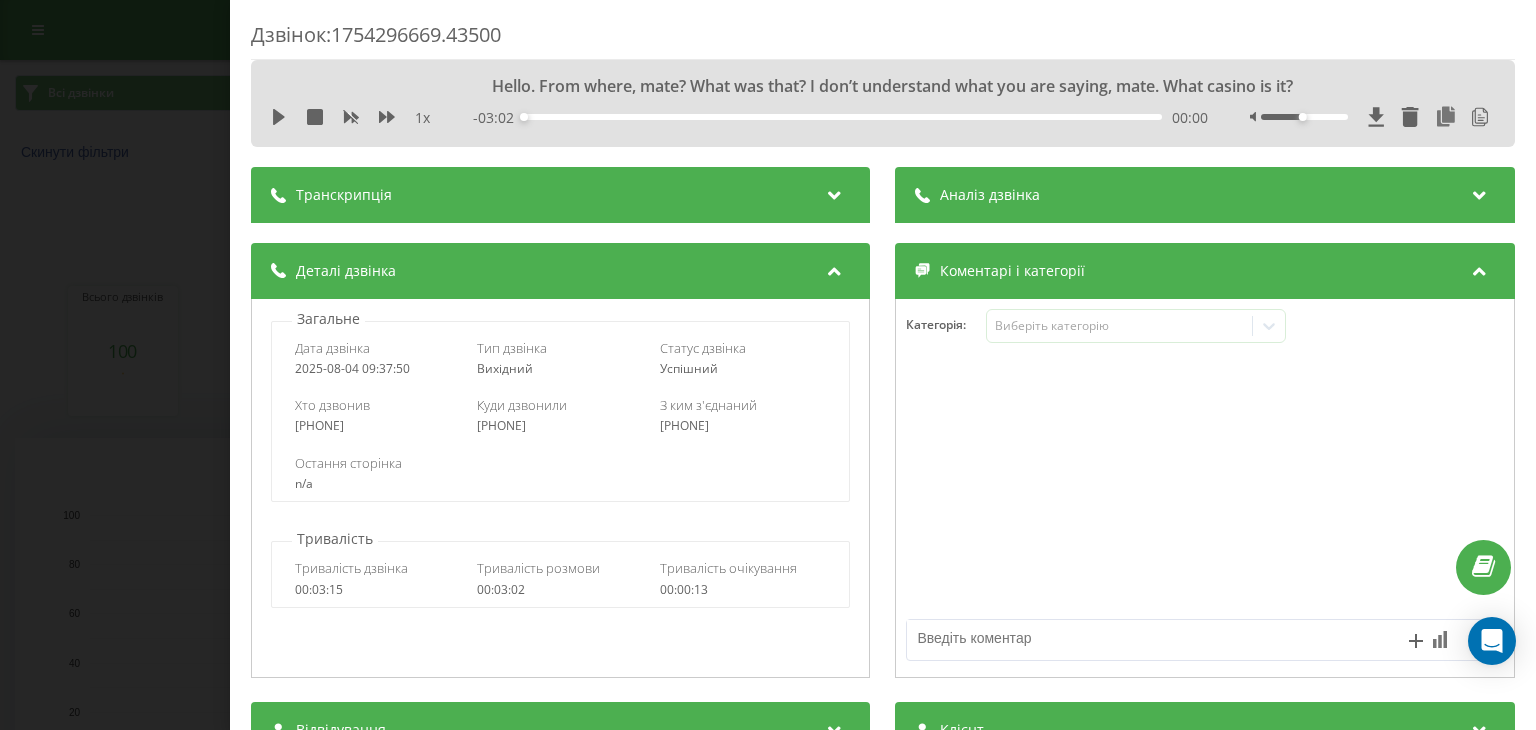 click on "Дзвінок :  [PHONE].43500 Hello. From where, mate? What was that? I don’t understand what you are saying, mate. What casino is it?   1 x  - 03:02 00:00   00:00   Транскрипція 00:00 Hello. From where, mate? What was that? I don’t understand what you are saying, mate. What casino is it? 00:00 Hello, this is [FIRST] [LAST] calling you from SpinRise Casino. Can you speak right now? 00:12 I'm calling you from SpinRise Casino. 00:21 Calling you... 00:23 Can you spell it out? 00:23 Beans Rice Casino. S-P-I-N-R-I-S-E. Yeah. So, can you speak right now? 00:33 Oh, spin rise. 00:36 Yeah. 00:37 Spin rise one. 00:38 Yeah, righto. 00:39 Yeah, I can hear you. 00:44 Yeah, yep. 00:44 That’s great. Tell me please, how are you today? How is your day? How was your mood? 00:44 Hey, that's all good, eh? 00:53 Been working all day. 00:54 That’s great! Yeah and tell me please what about your gaming experience with us? Is everything okay? 01:05 Yeah, it's all good, eh? 01:06 01:08 No complaints. 01:14 Oh, yeah. 3" at bounding box center (768, 365) 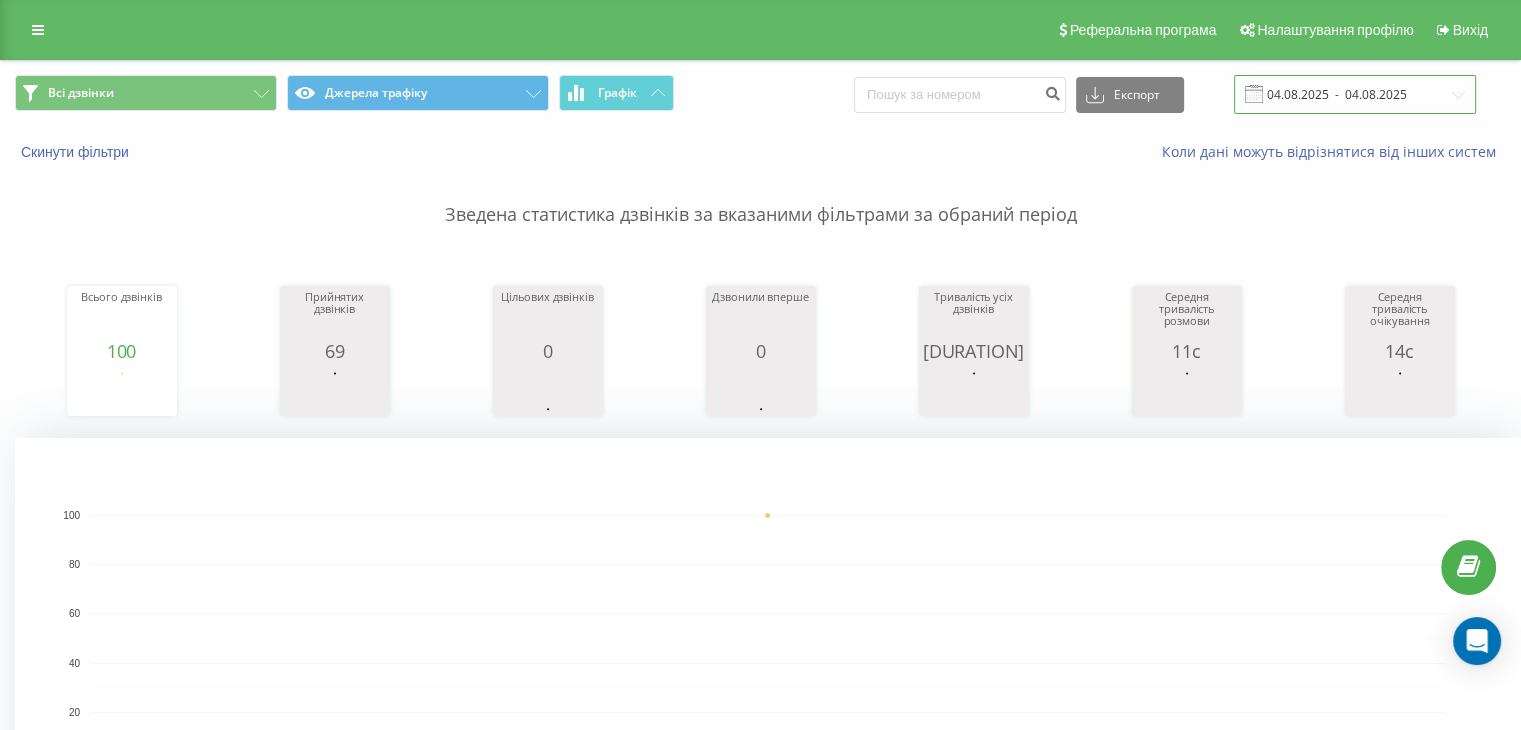 click on "04.08.2025  -  04.08.2025" at bounding box center [1355, 94] 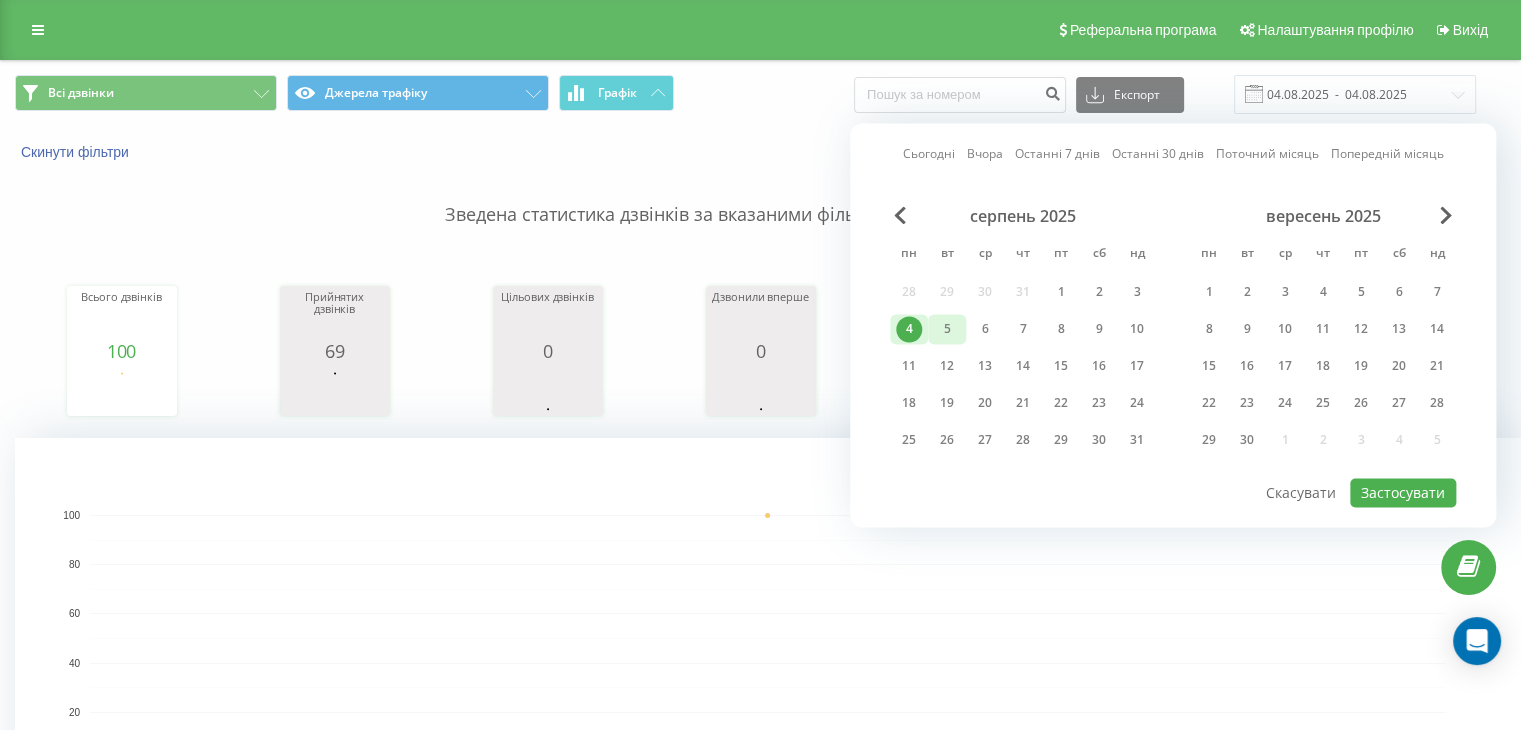 click on "5" at bounding box center (947, 329) 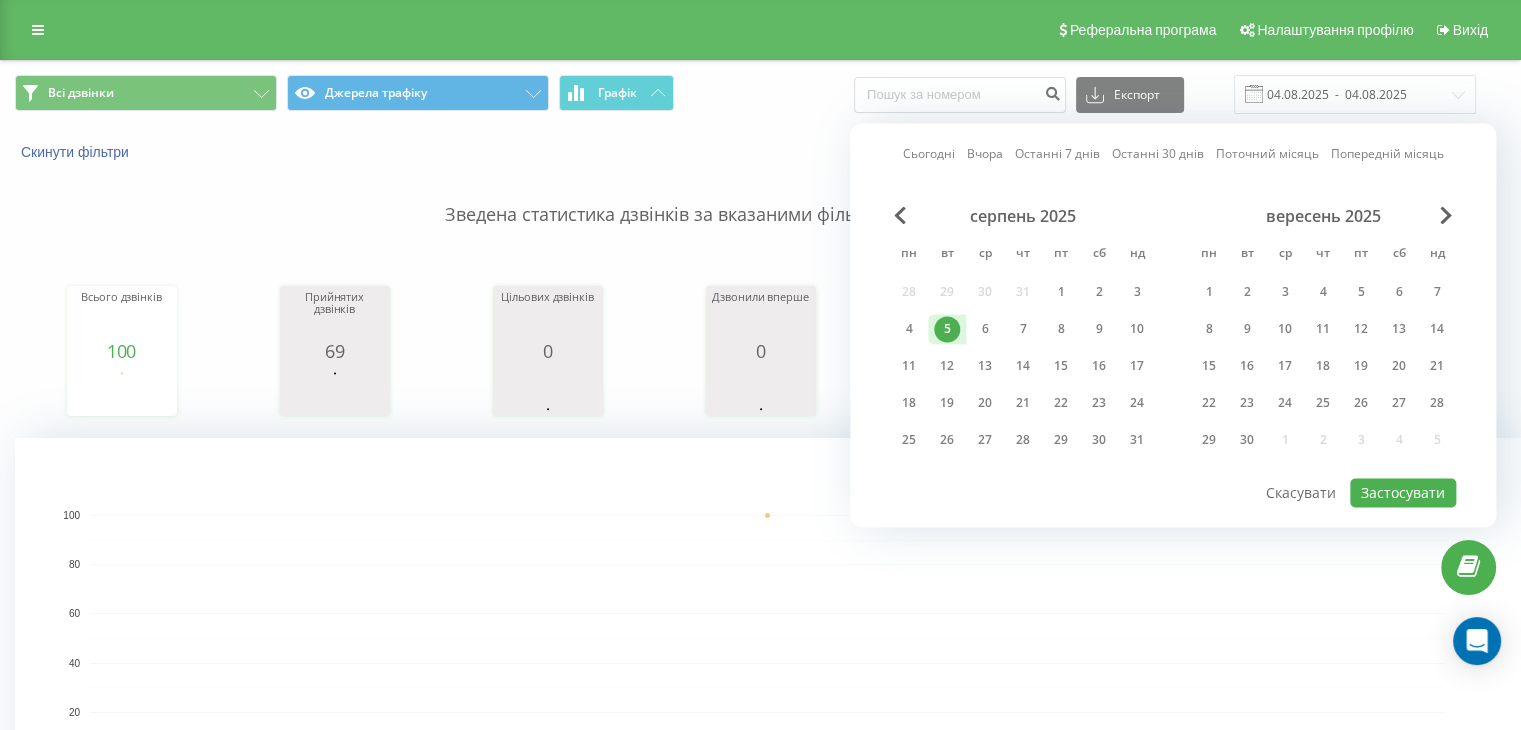 click on "5" at bounding box center [947, 329] 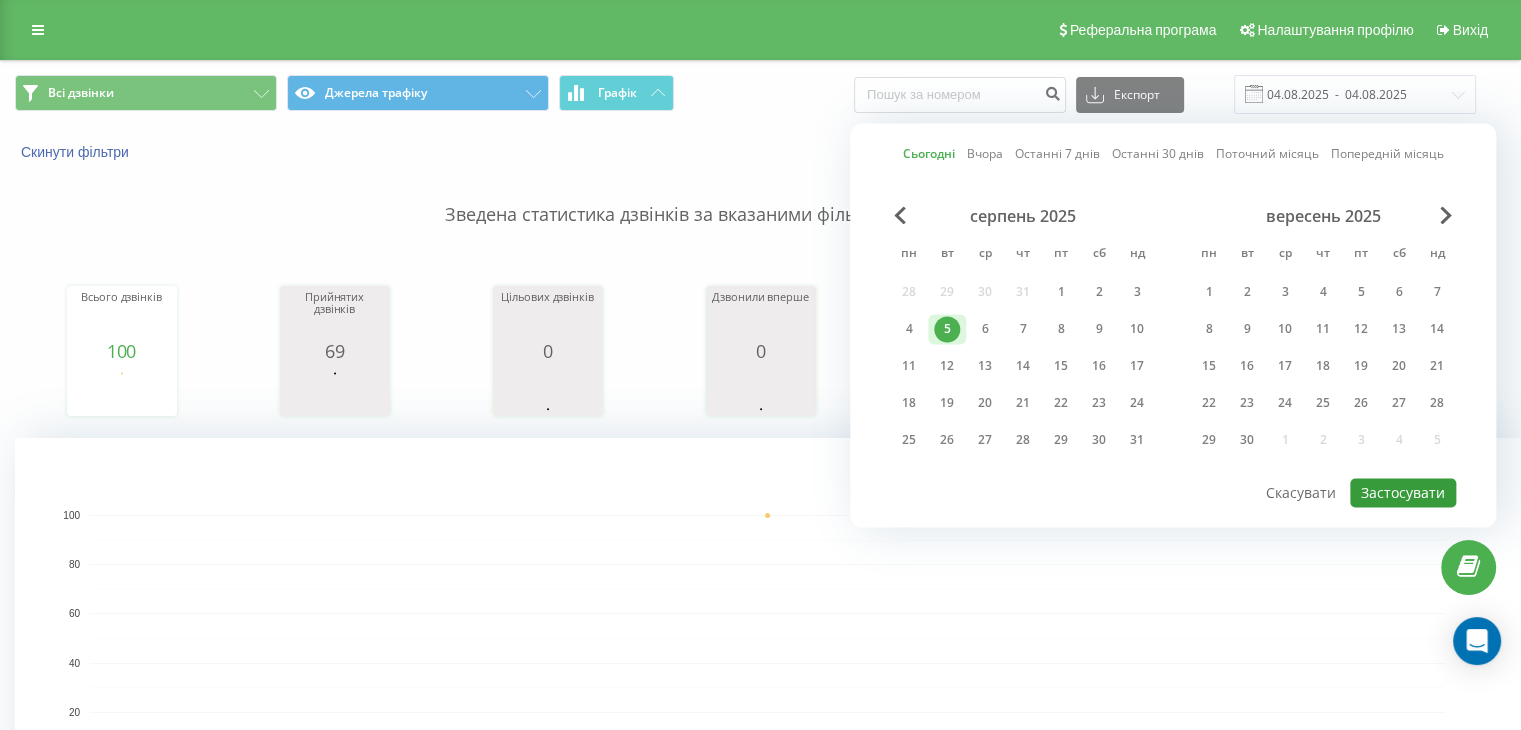 click on "Застосувати" at bounding box center [1403, 492] 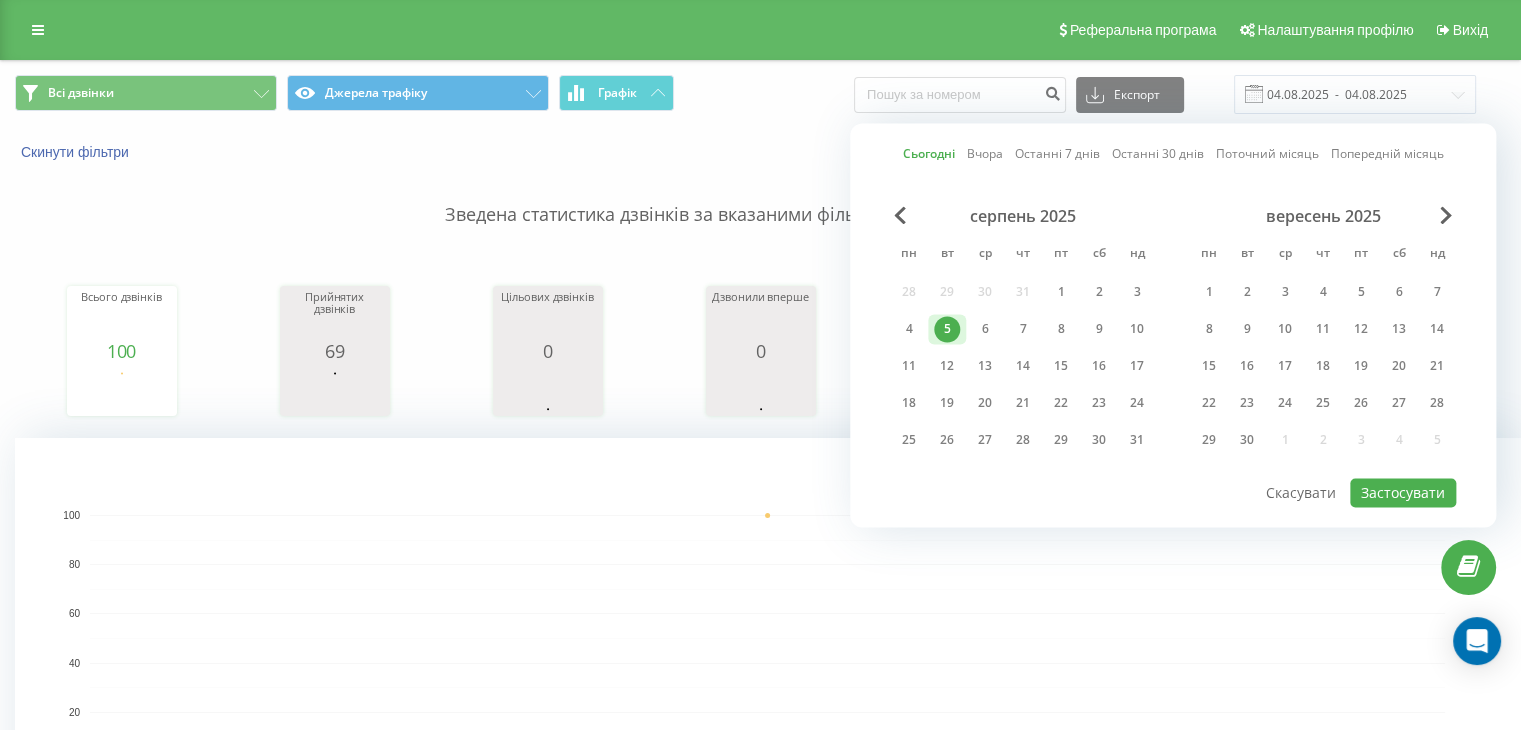 type on "05.08.2025  -  05.08.2025" 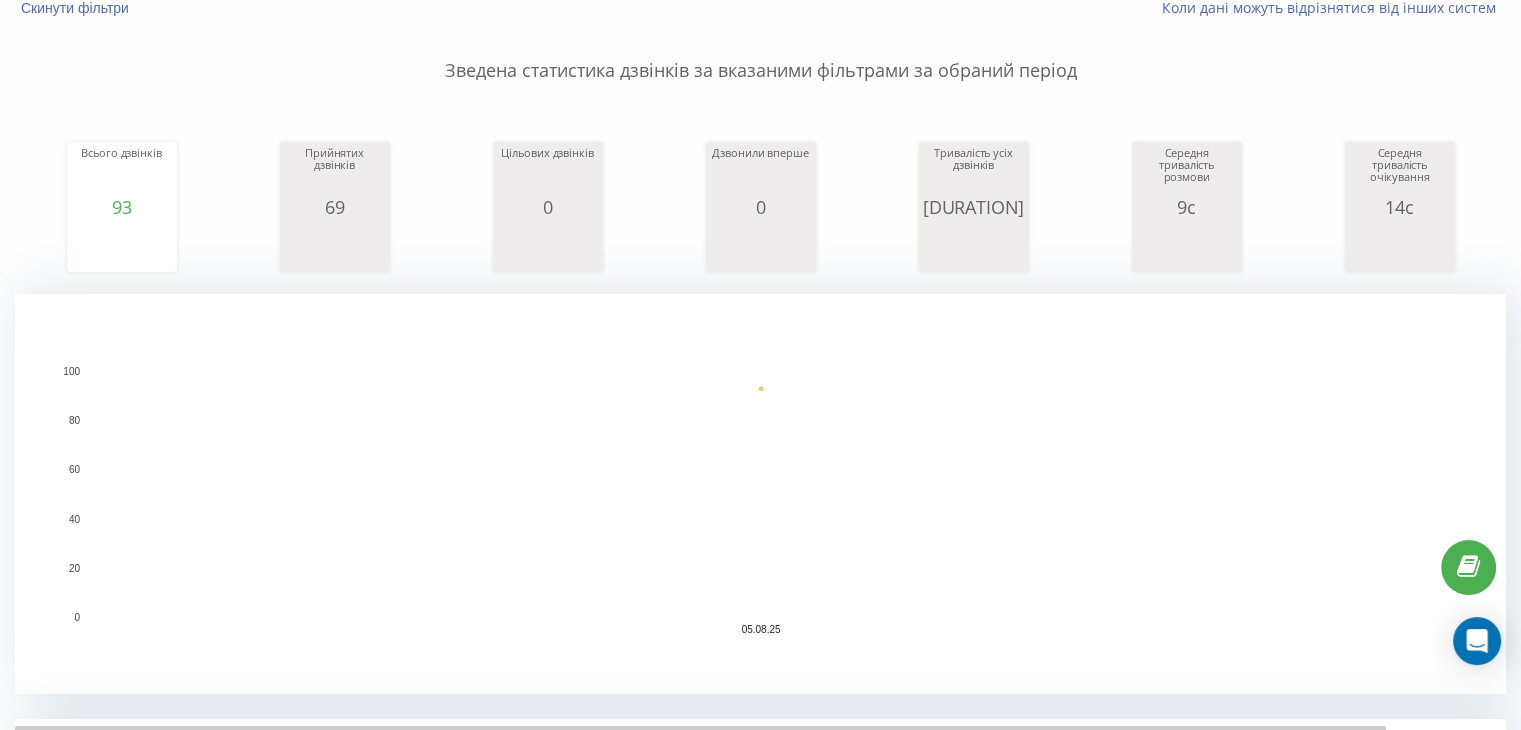scroll, scrollTop: 800, scrollLeft: 0, axis: vertical 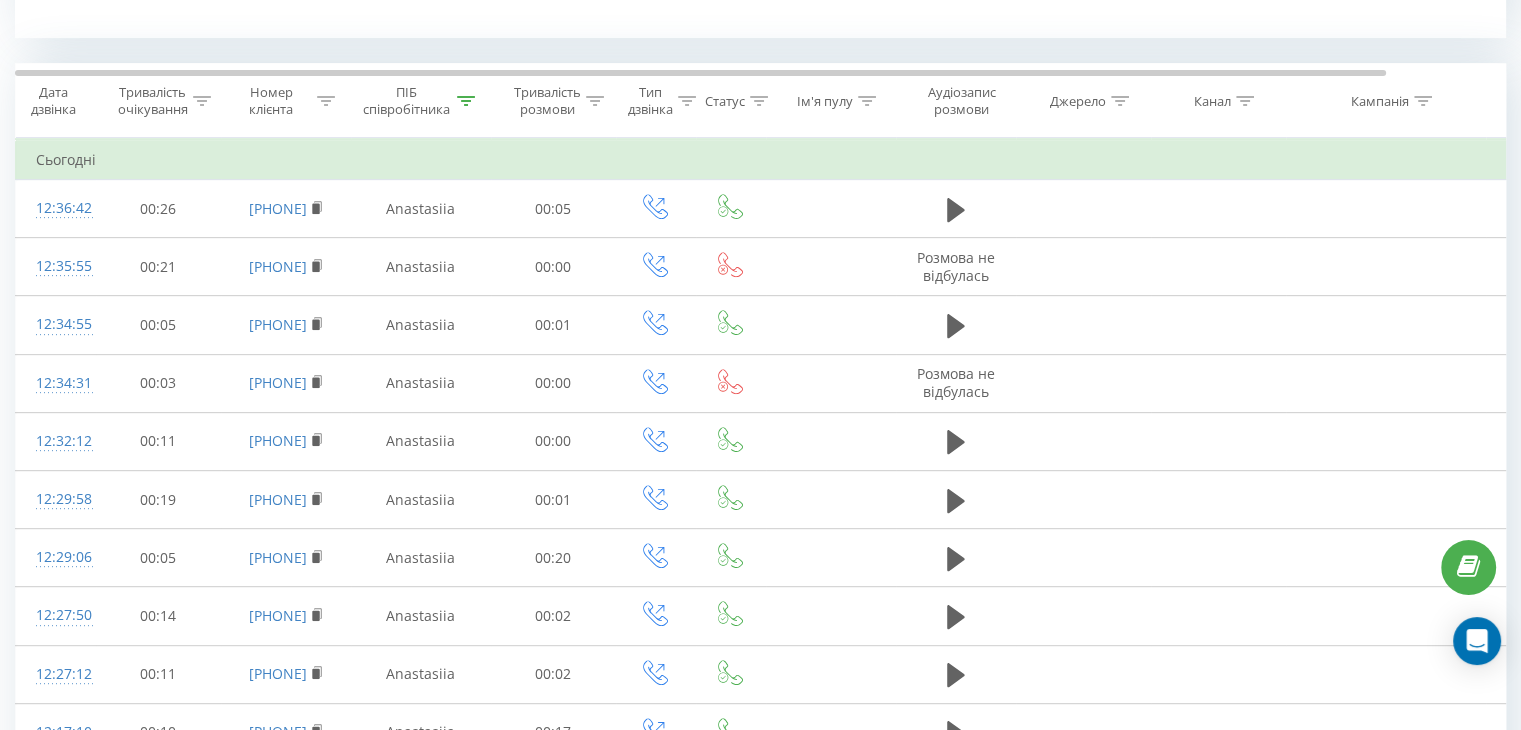 click 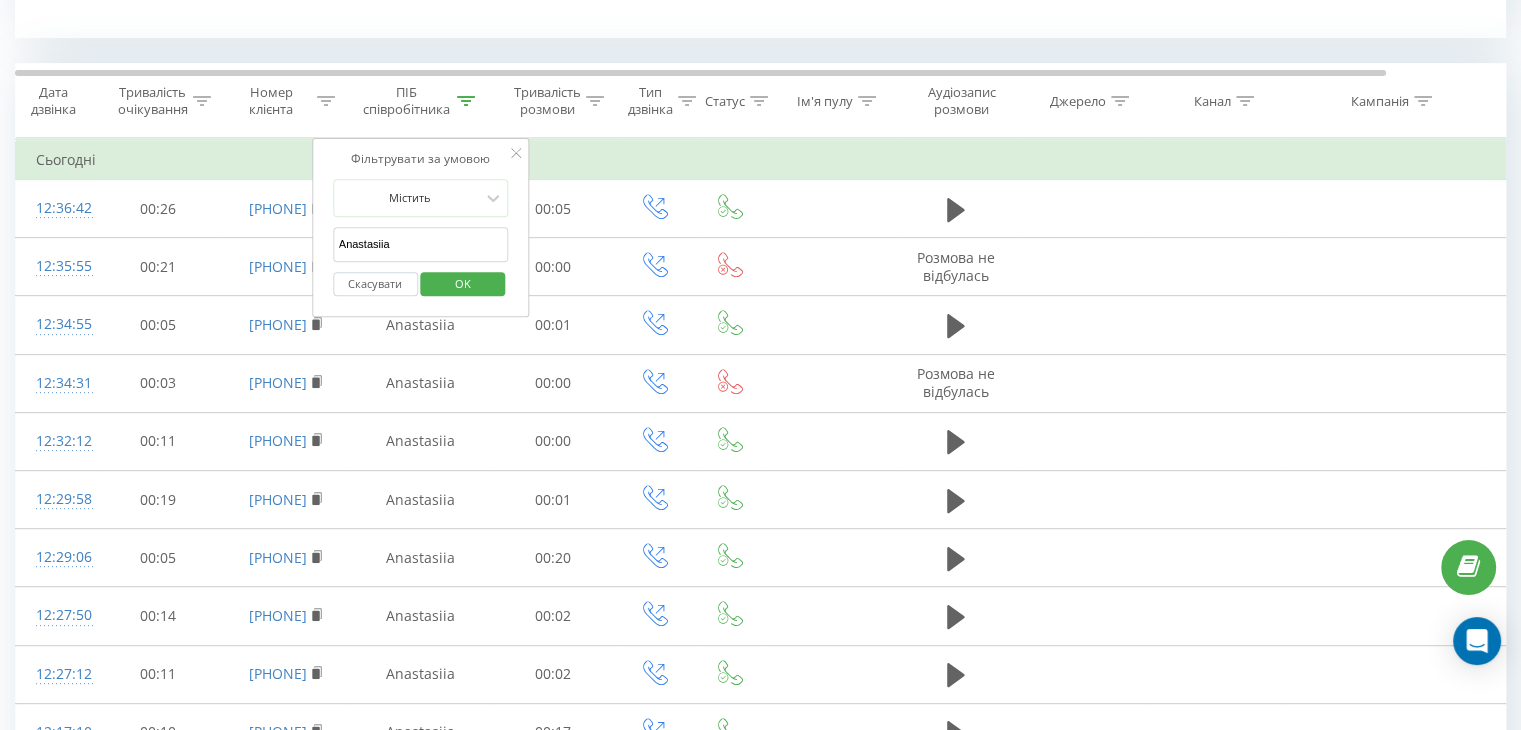 click on "Anastasiia" at bounding box center (421, 244) 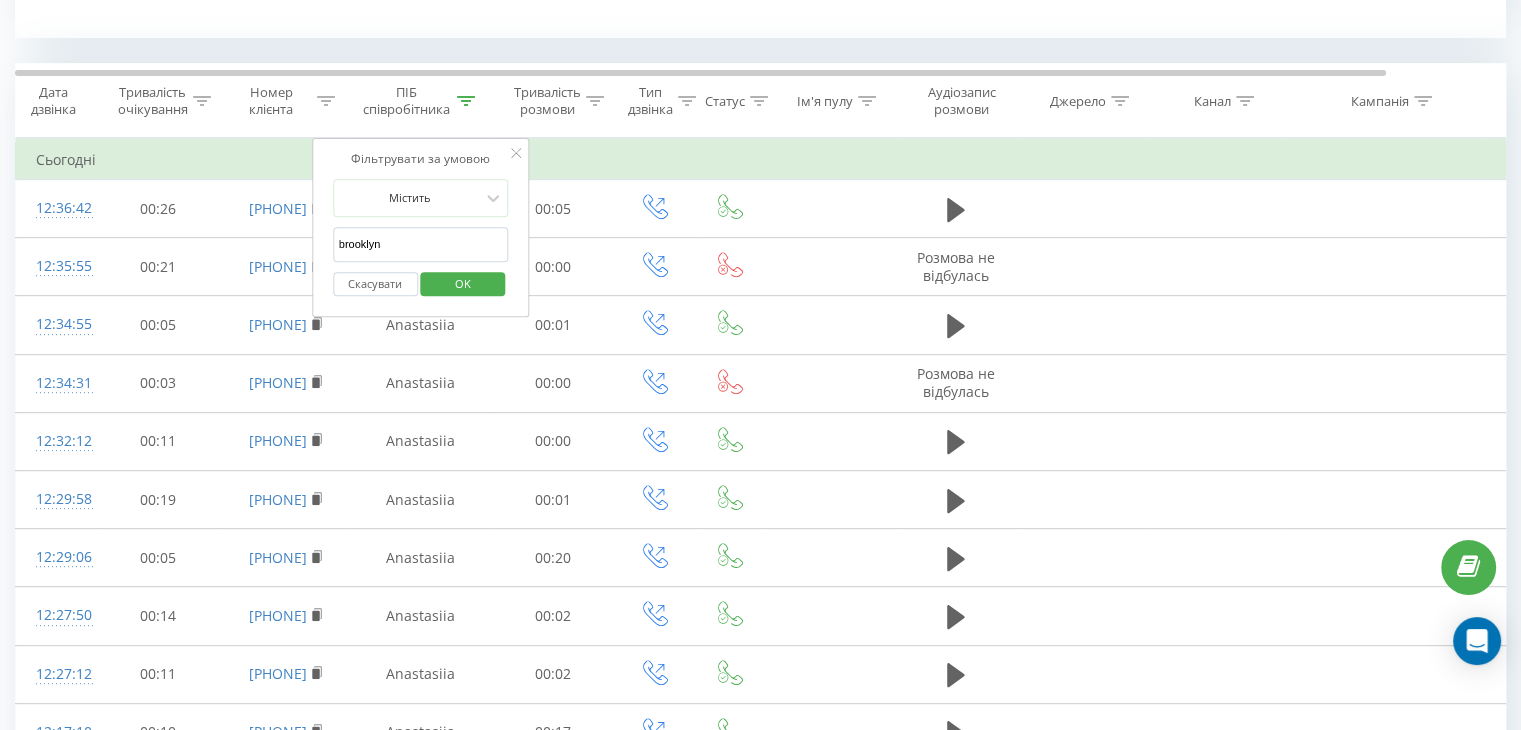 click on "OK" at bounding box center [463, 283] 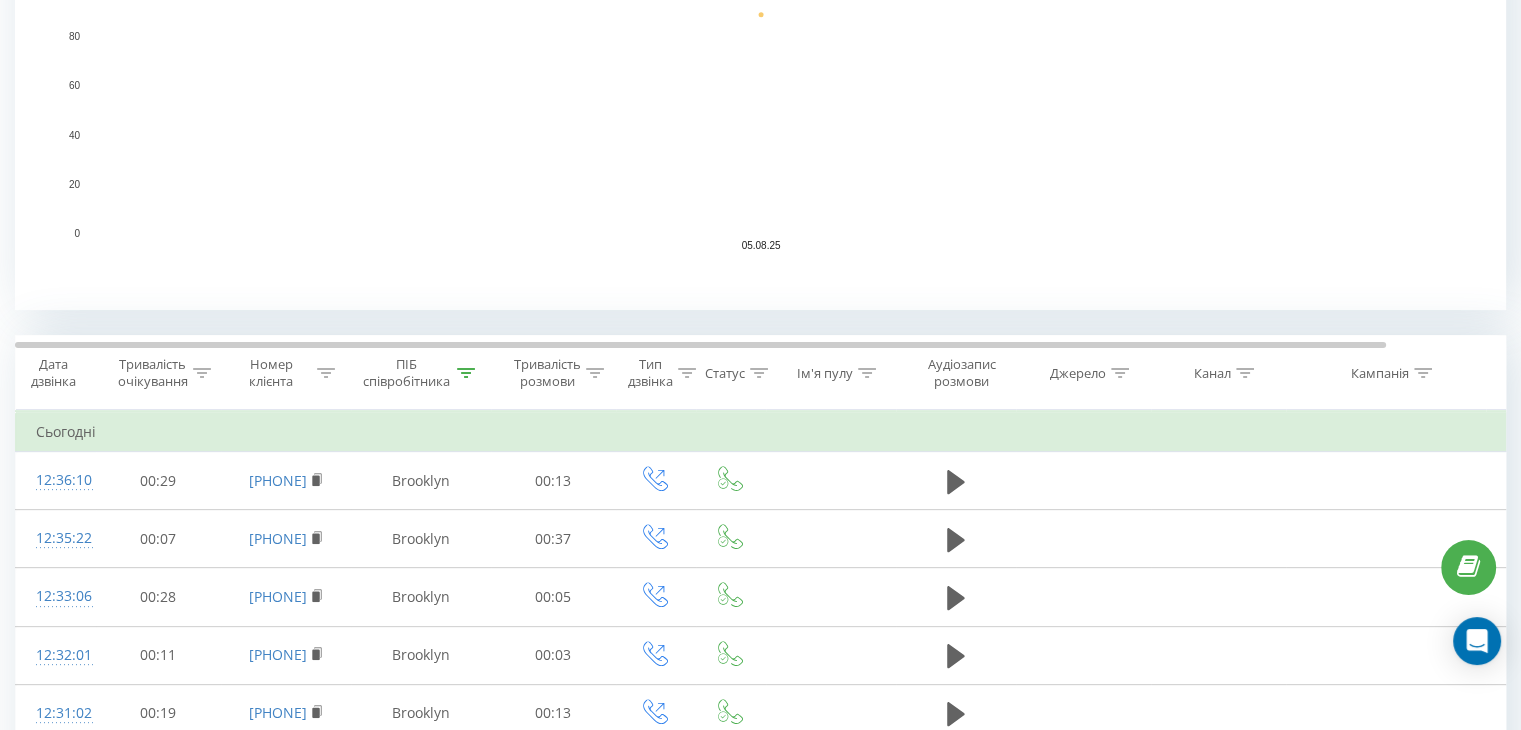 scroll, scrollTop: 680, scrollLeft: 0, axis: vertical 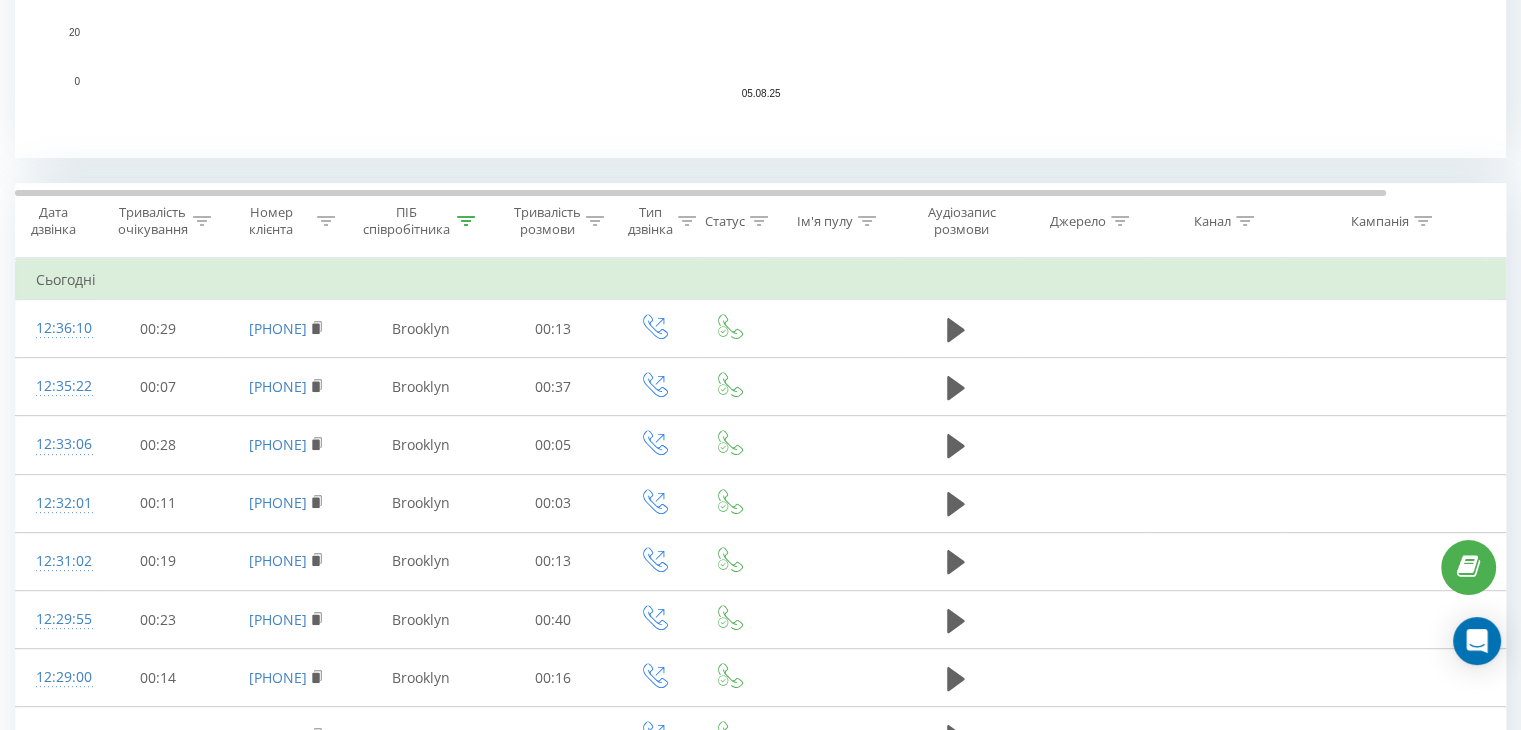 click on "ПІБ співробітника" at bounding box center [421, 221] 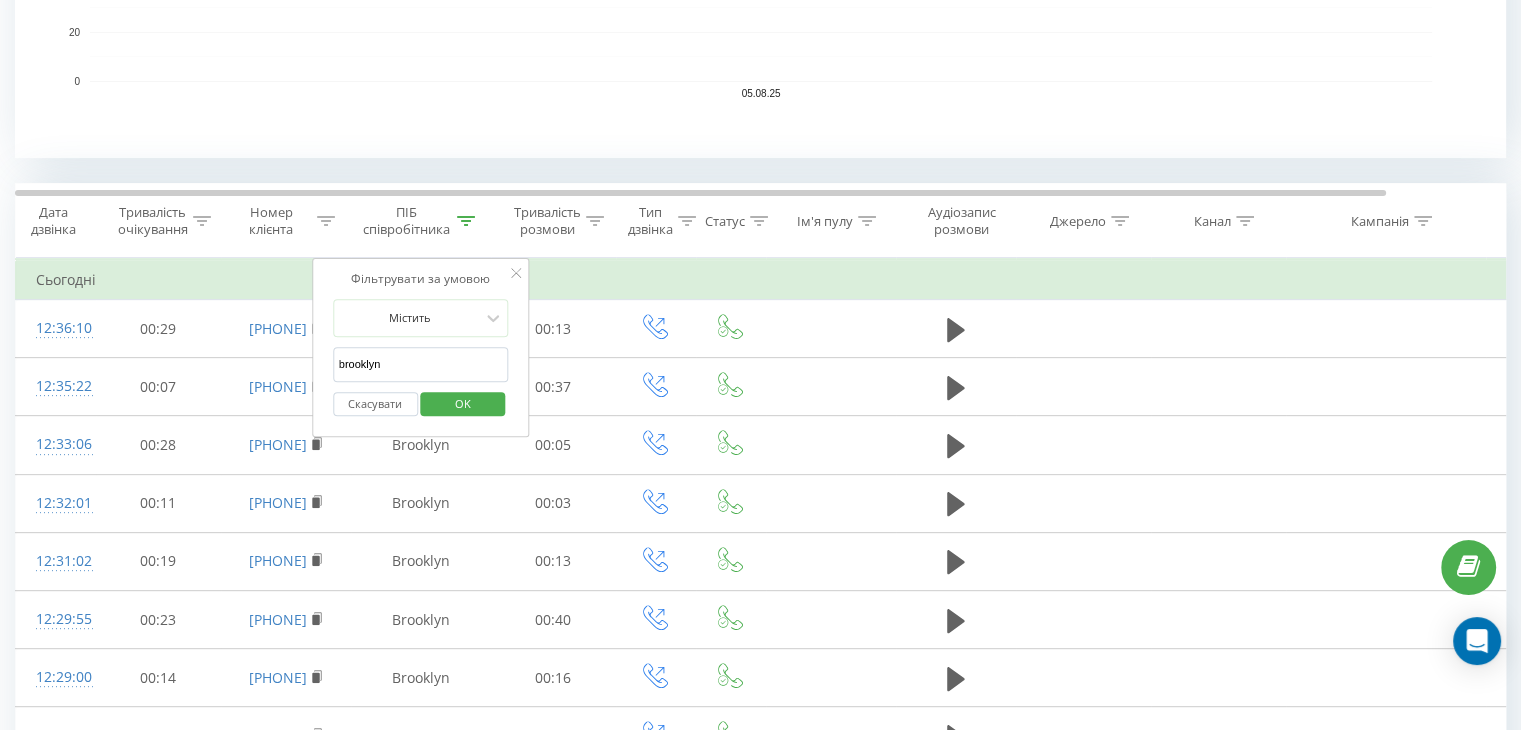 click on "brooklyn" at bounding box center [421, 364] 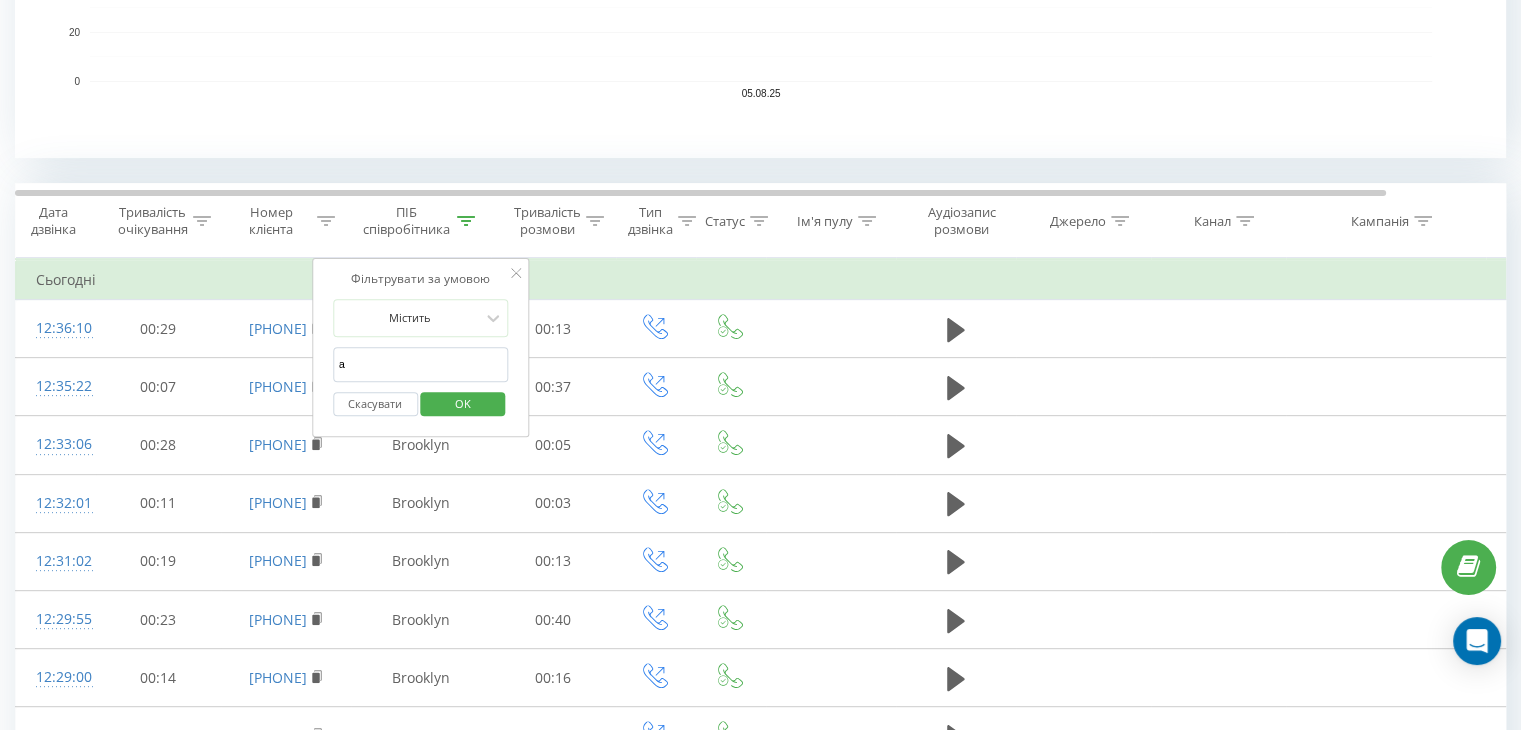 click on "a" at bounding box center (421, 364) 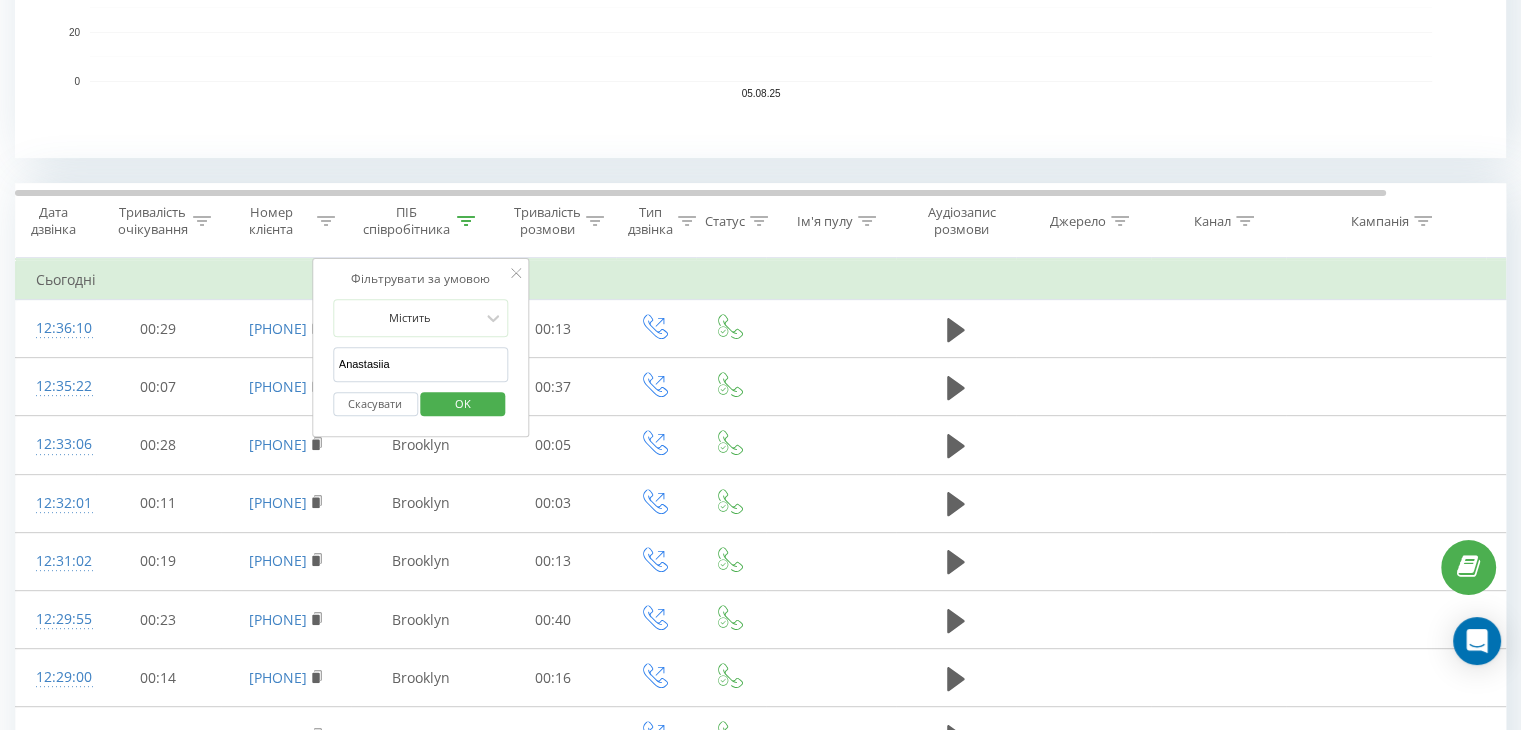 click on "OK" at bounding box center [463, 403] 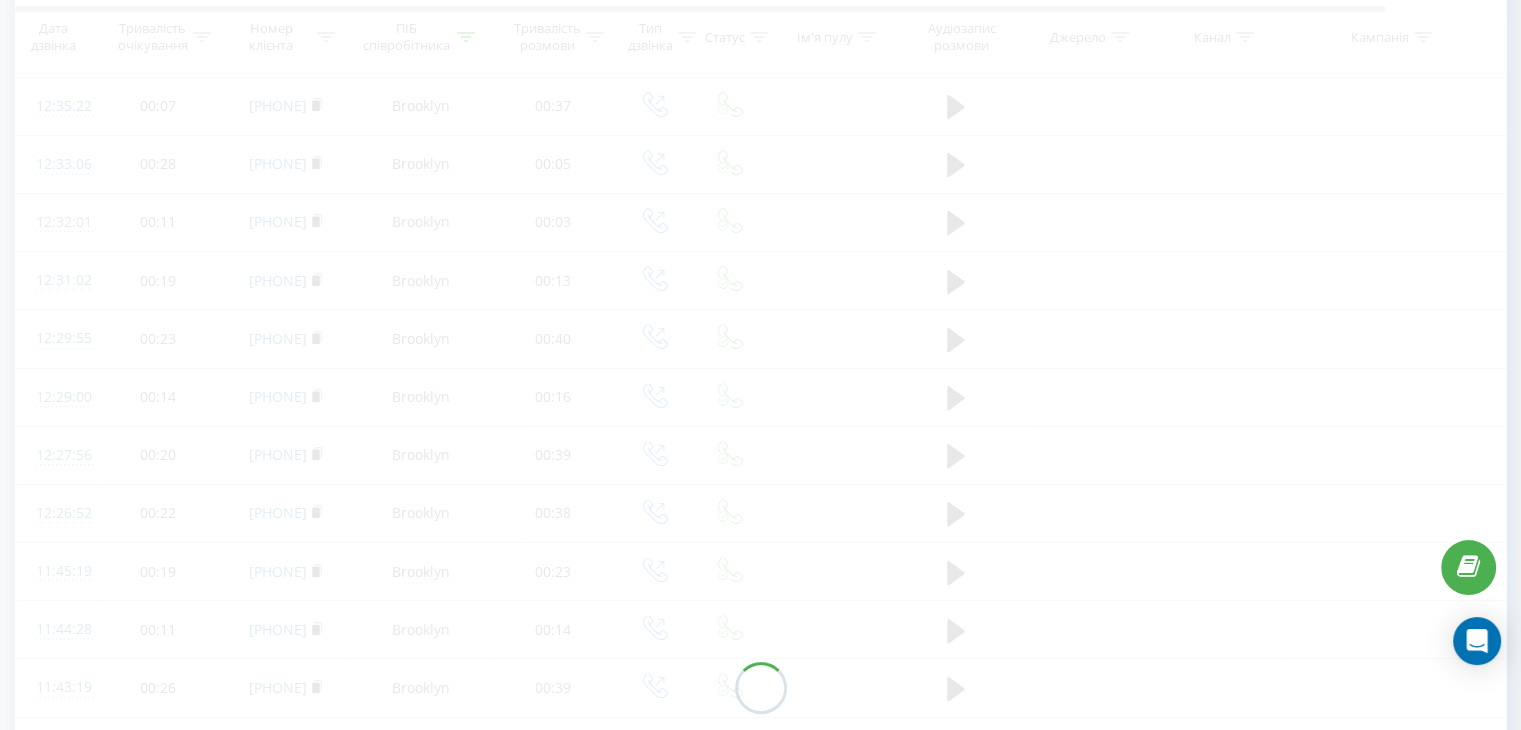 scroll, scrollTop: 960, scrollLeft: 0, axis: vertical 